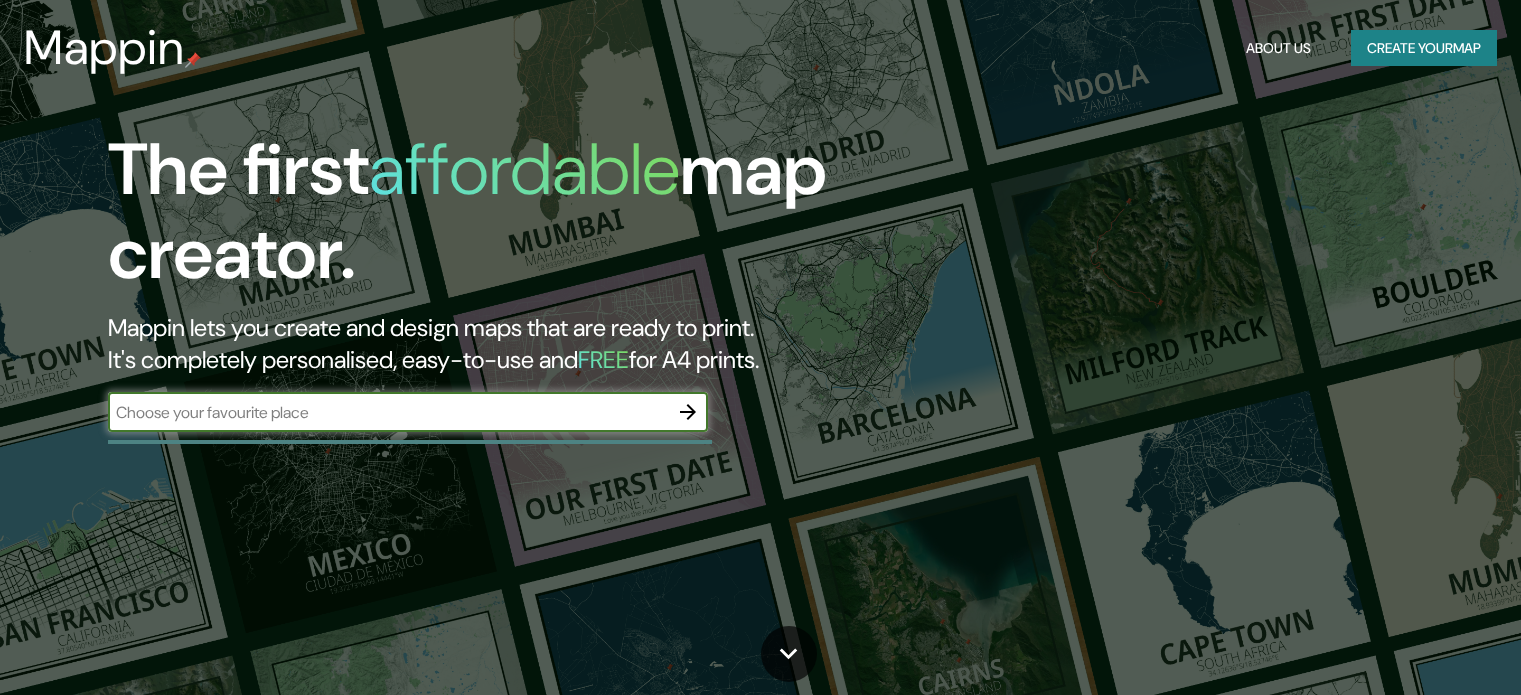 scroll, scrollTop: 0, scrollLeft: 0, axis: both 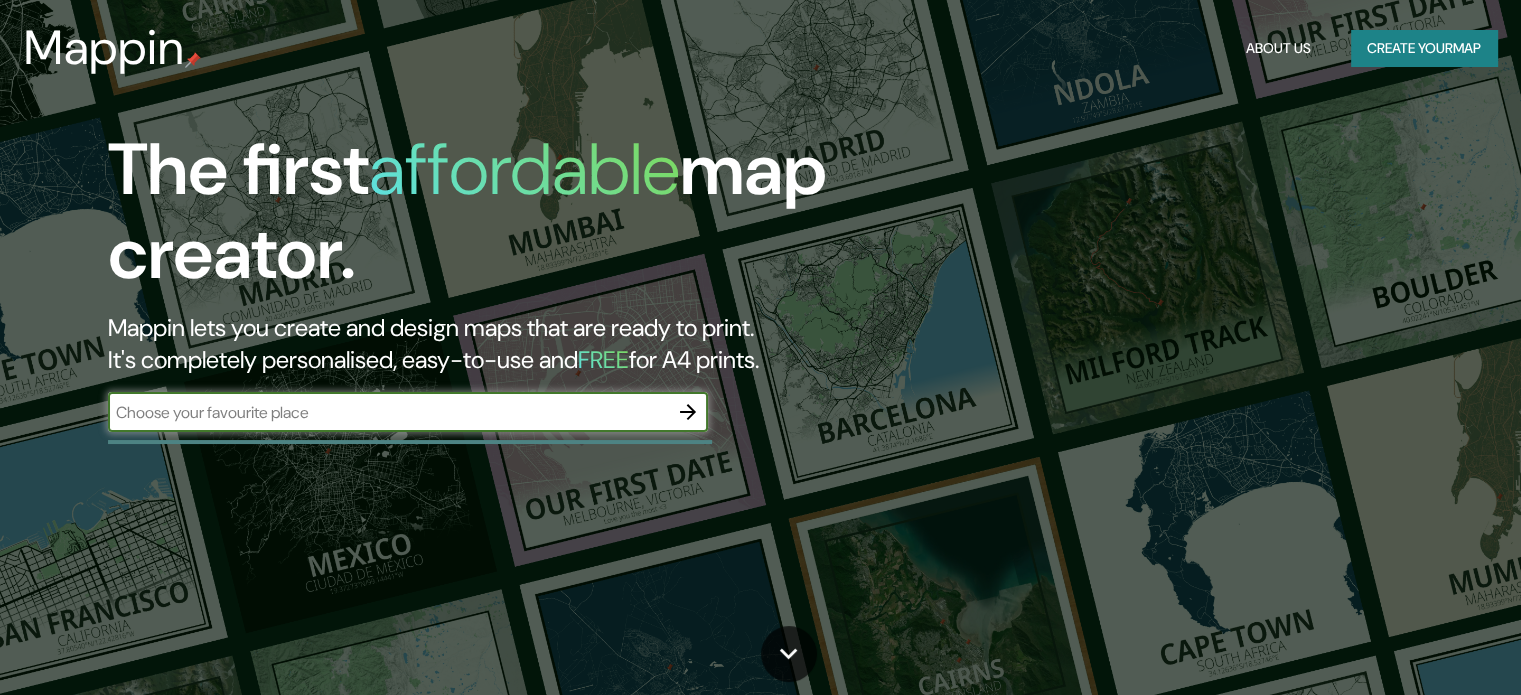 click at bounding box center (388, 412) 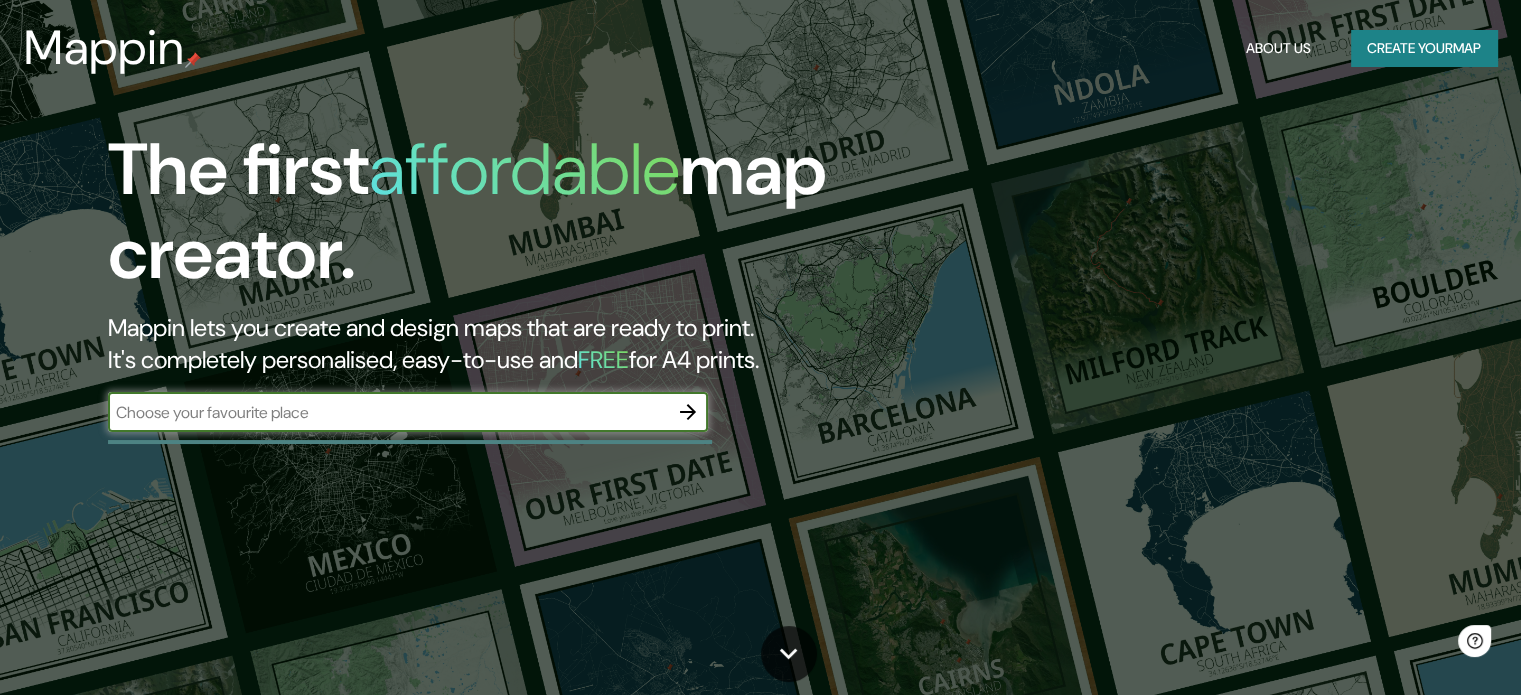 scroll, scrollTop: 0, scrollLeft: 0, axis: both 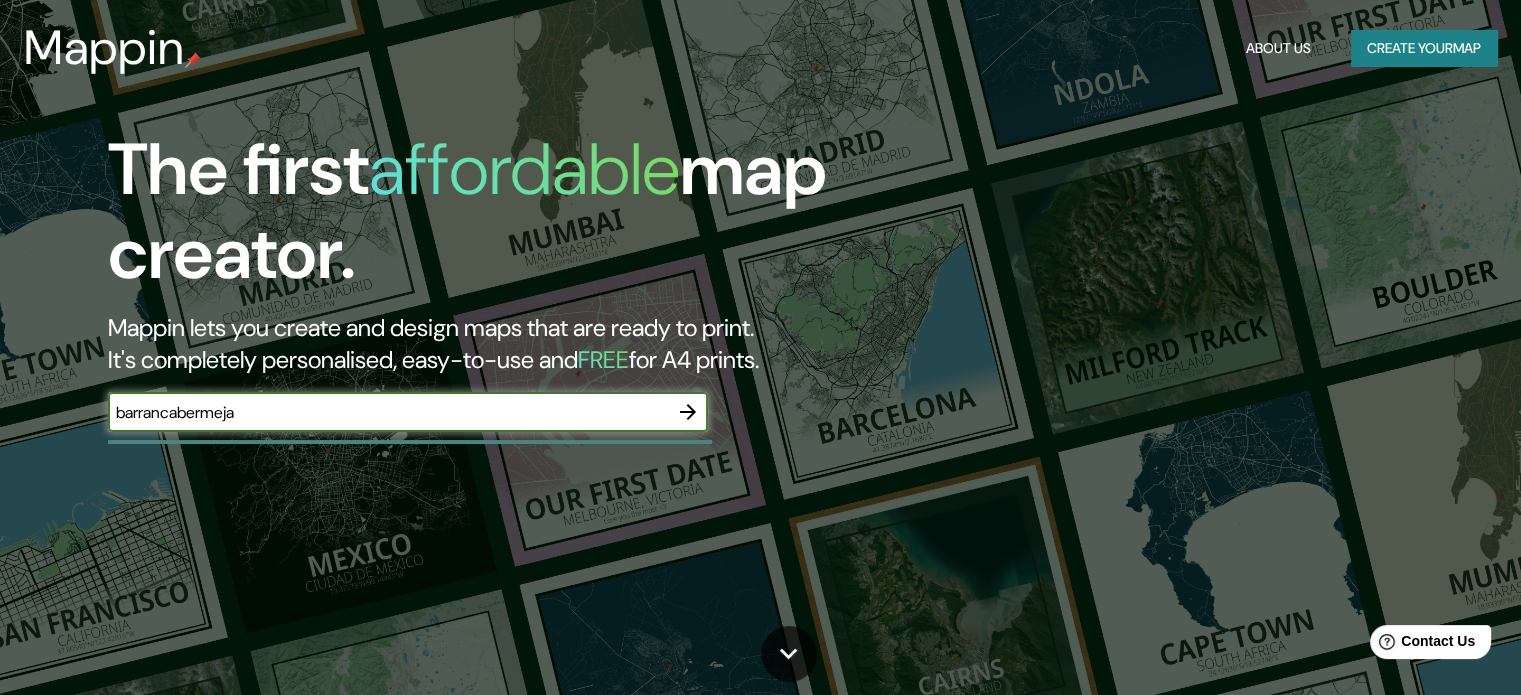 type on "barrancabermeja" 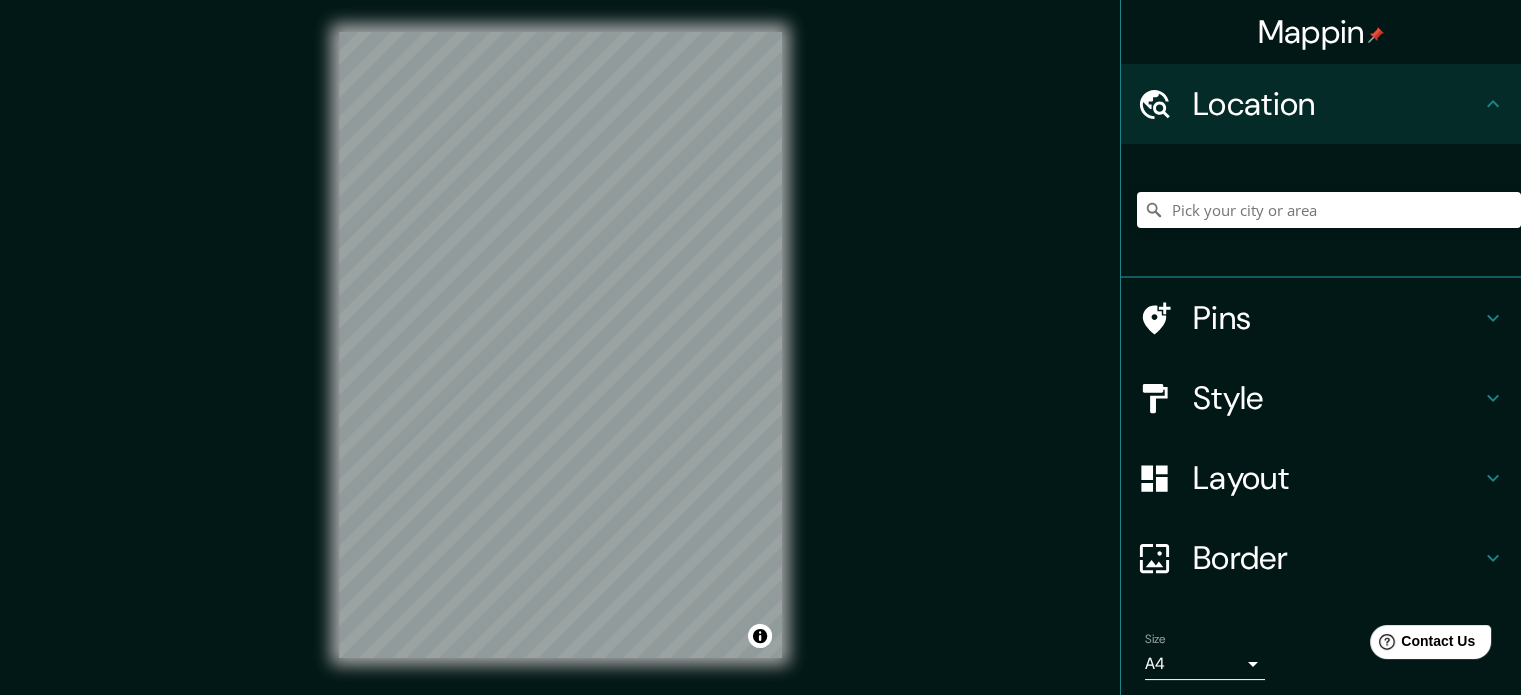 click on "Location" at bounding box center [1337, 104] 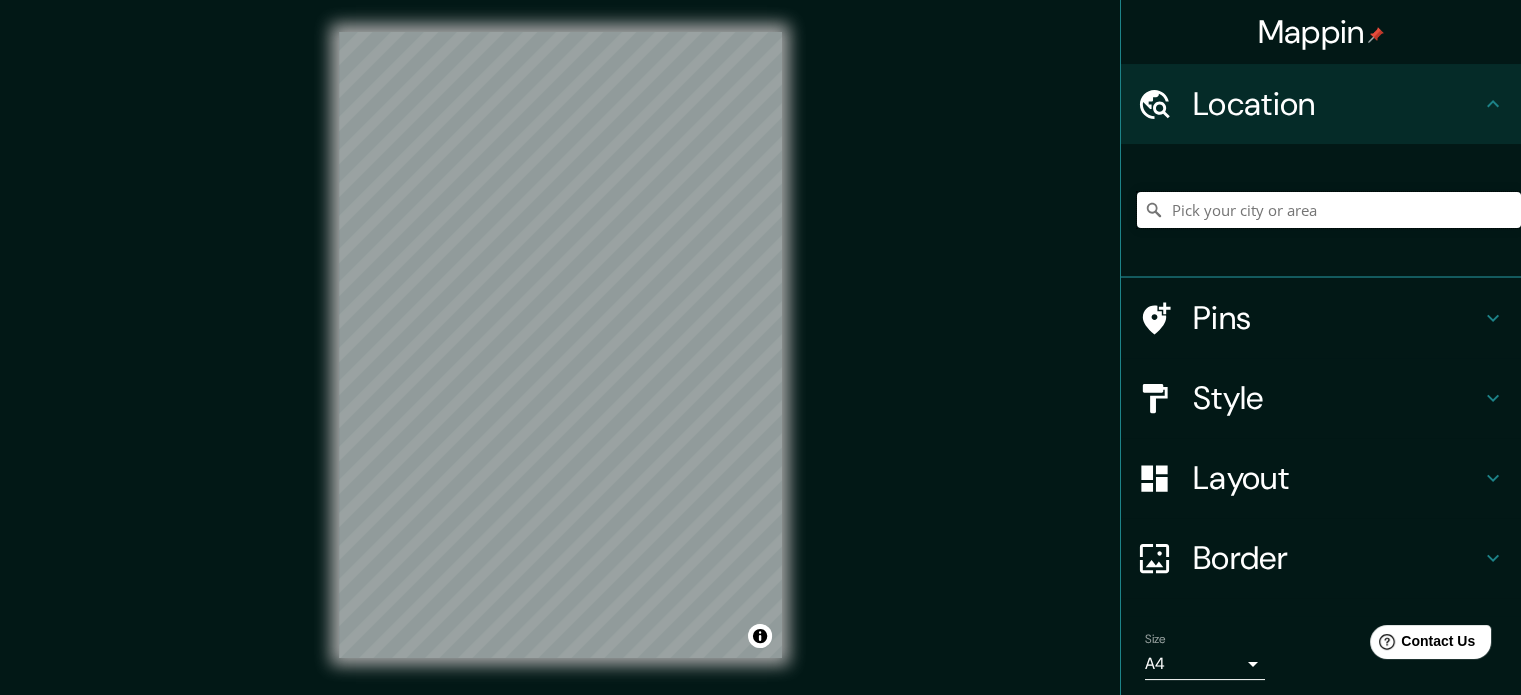 click at bounding box center (1329, 210) 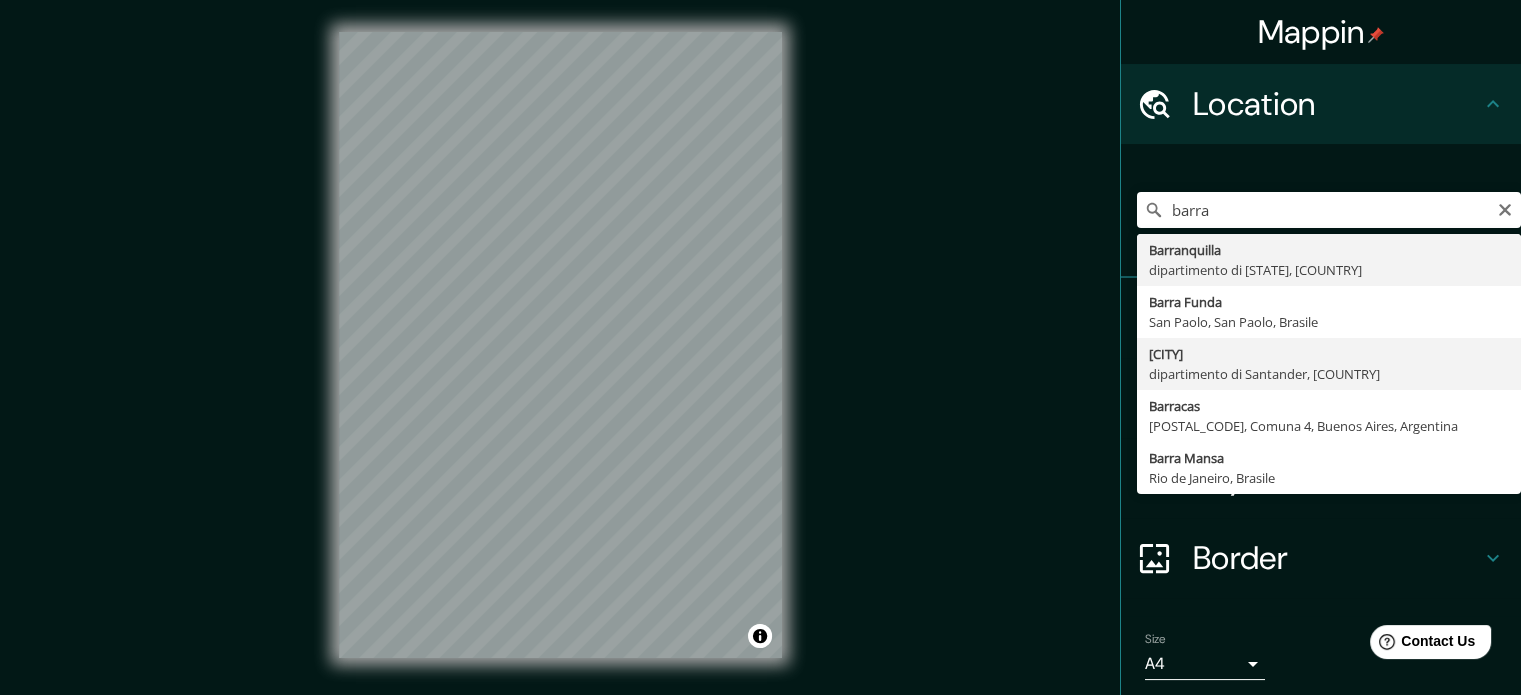 type on "[CITY], dipartimento di Santander, [COUNTRY]" 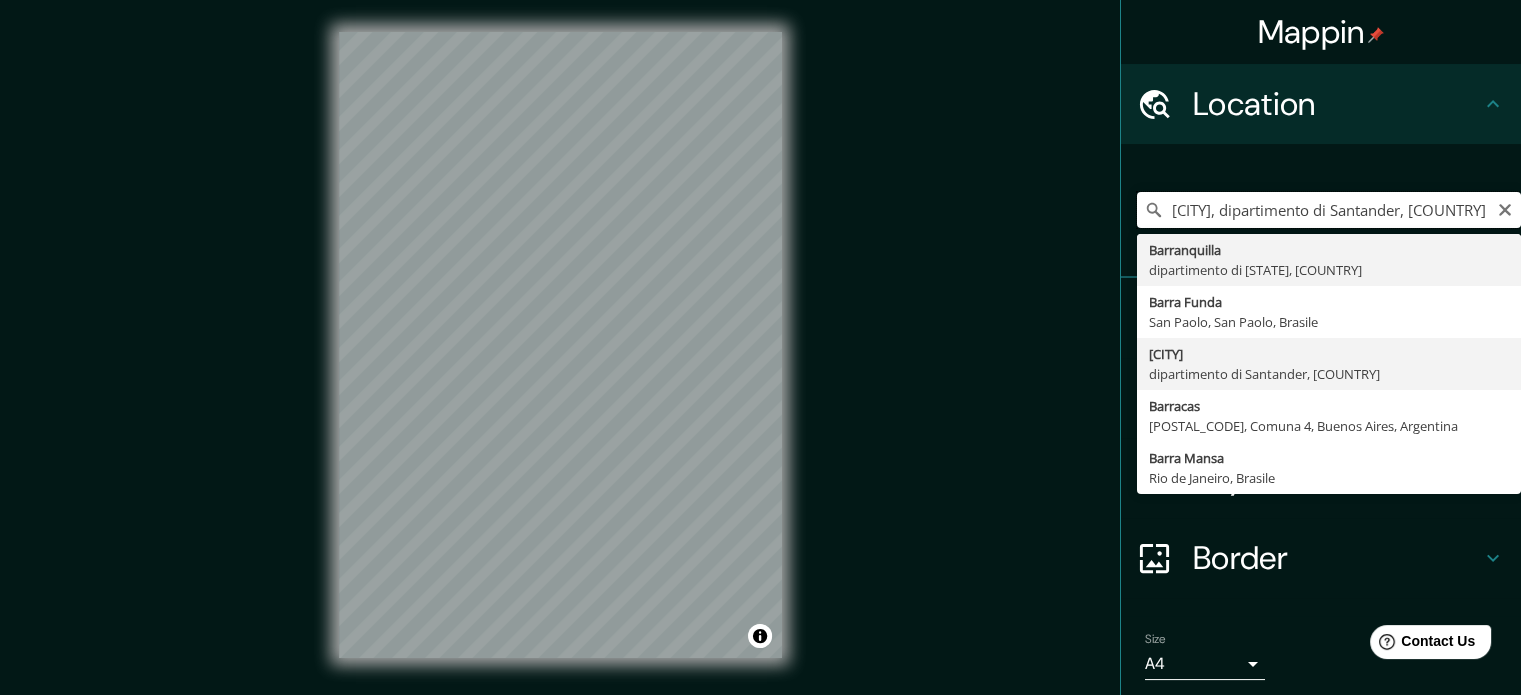 scroll, scrollTop: 0, scrollLeft: 0, axis: both 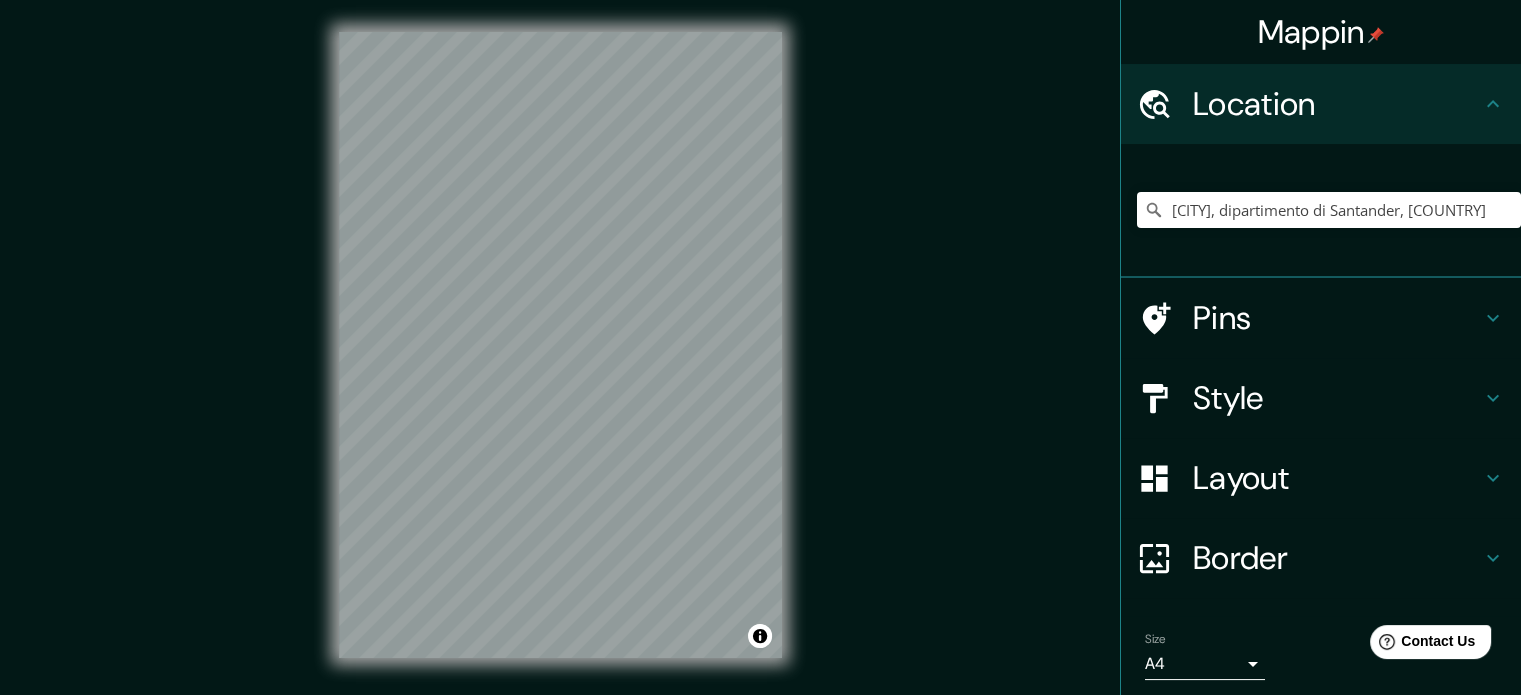 click on "Pins" at bounding box center (1337, 318) 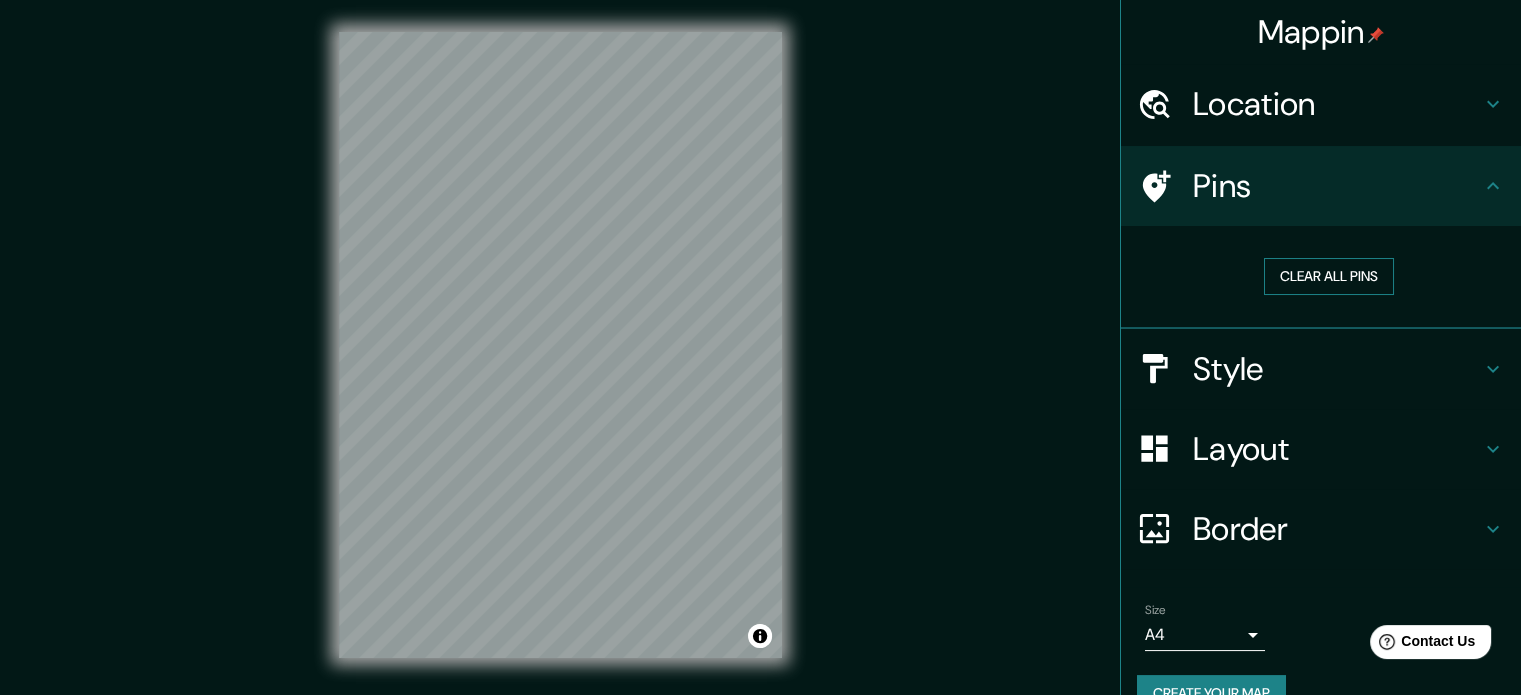 click on "Clear all pins" at bounding box center (1329, 276) 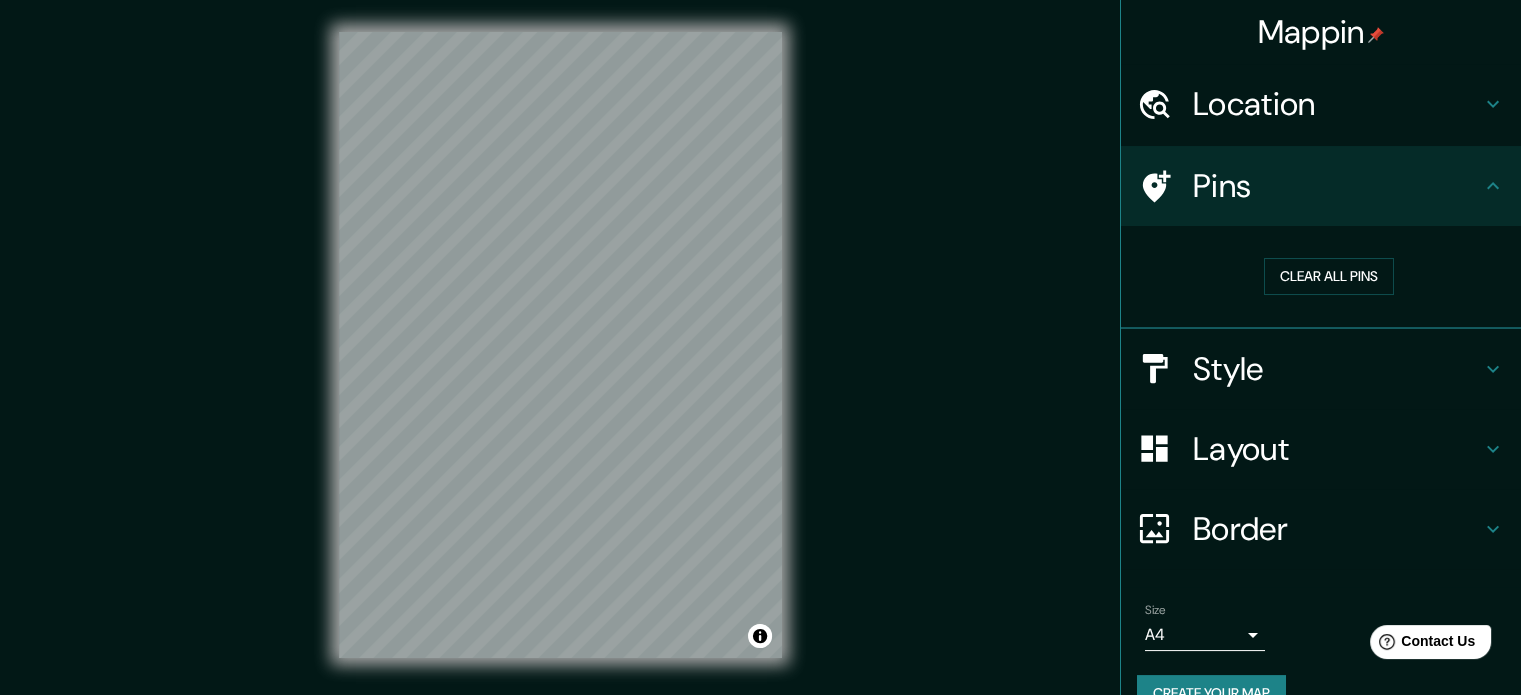 click on "Style" at bounding box center [1337, 369] 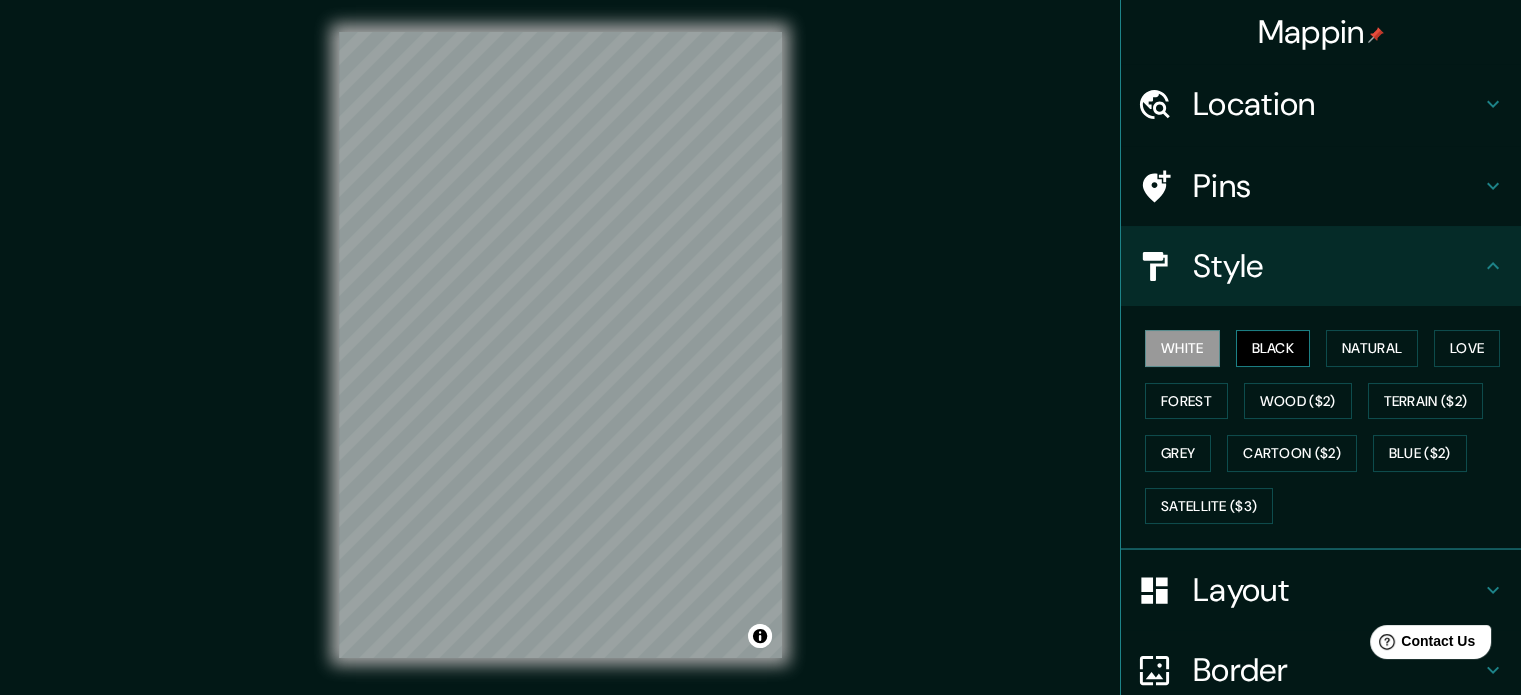 click on "Black" at bounding box center [1273, 348] 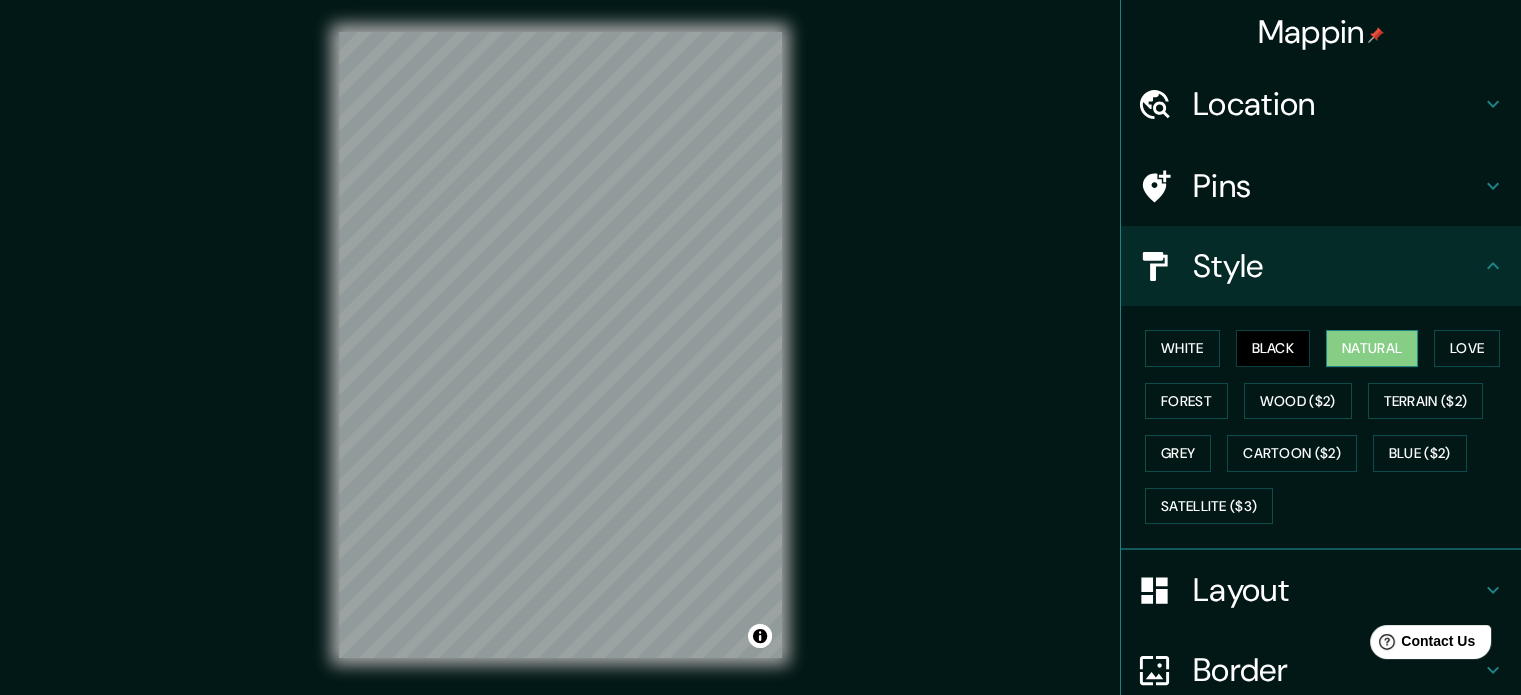 click on "Natural" at bounding box center [1372, 348] 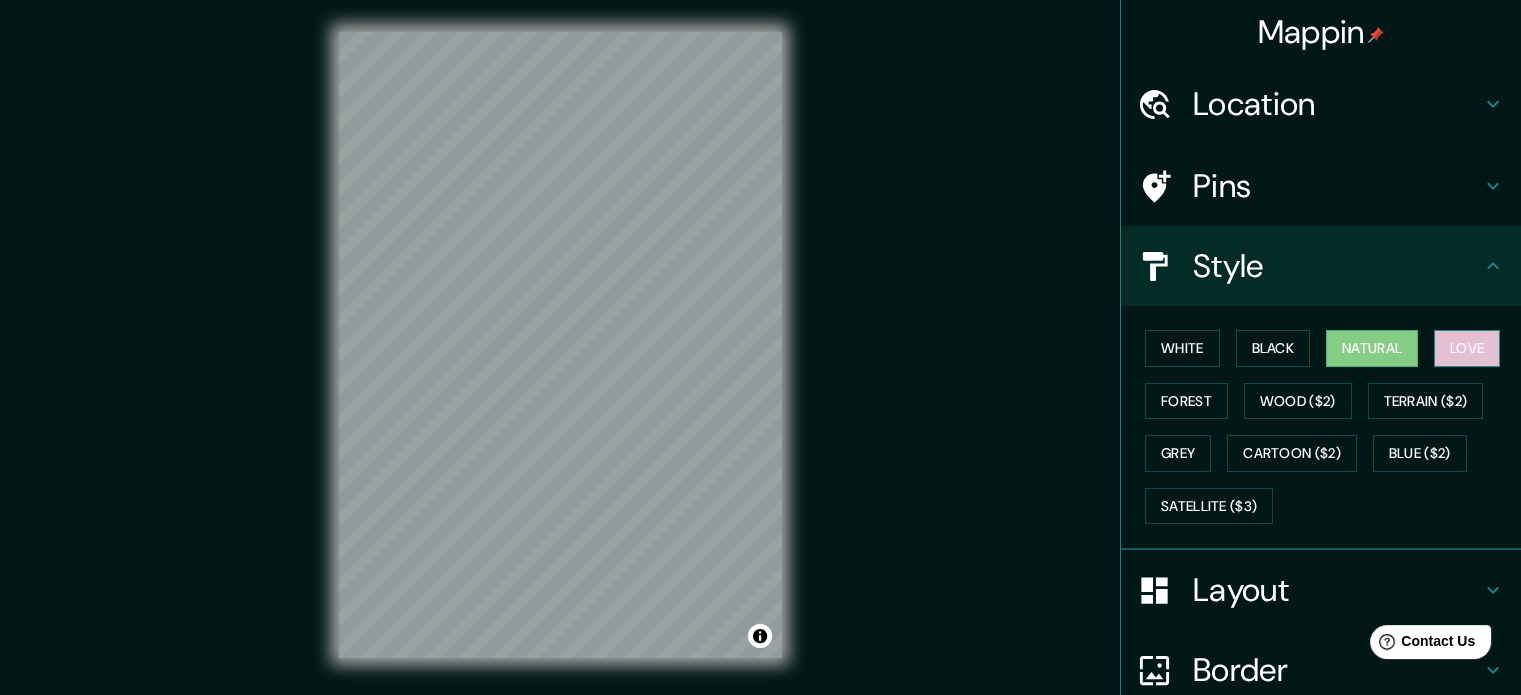 click on "Love" at bounding box center [1467, 348] 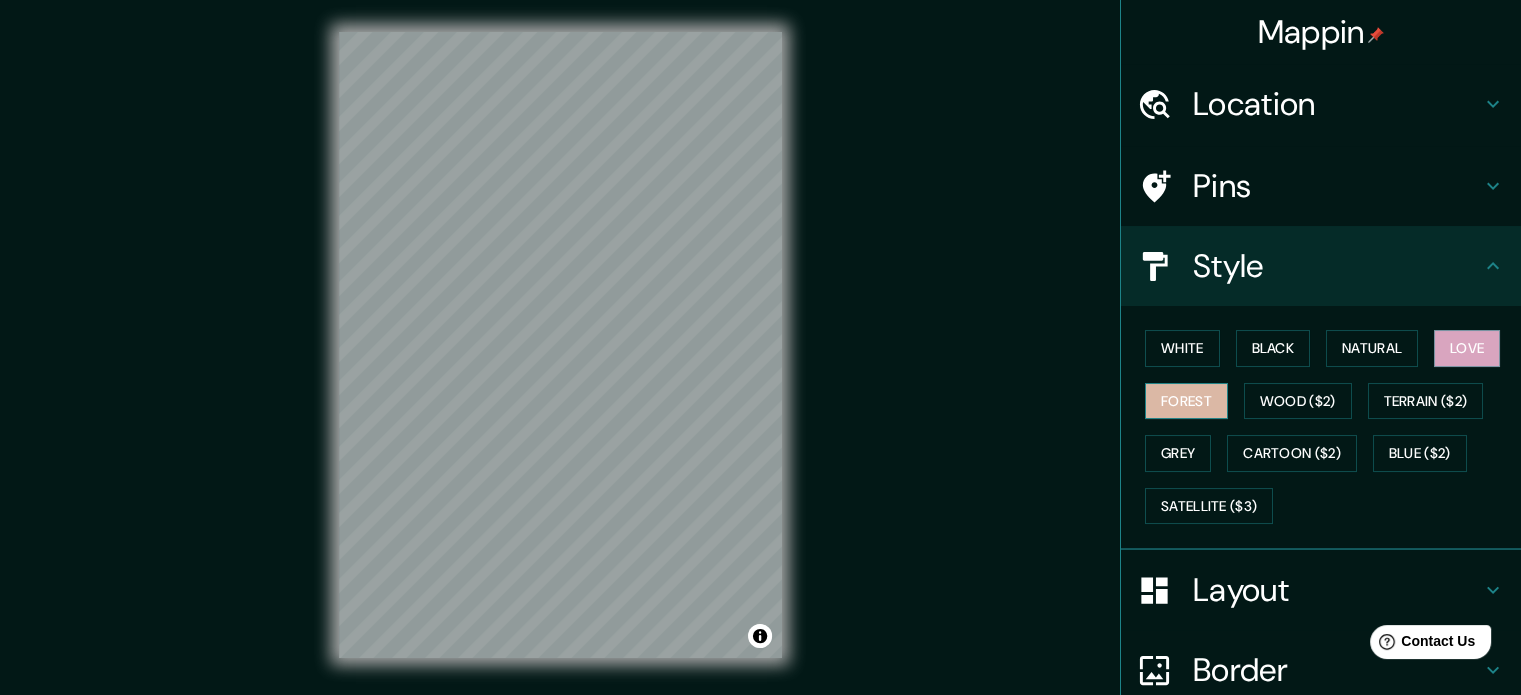 click on "Forest" at bounding box center [1186, 401] 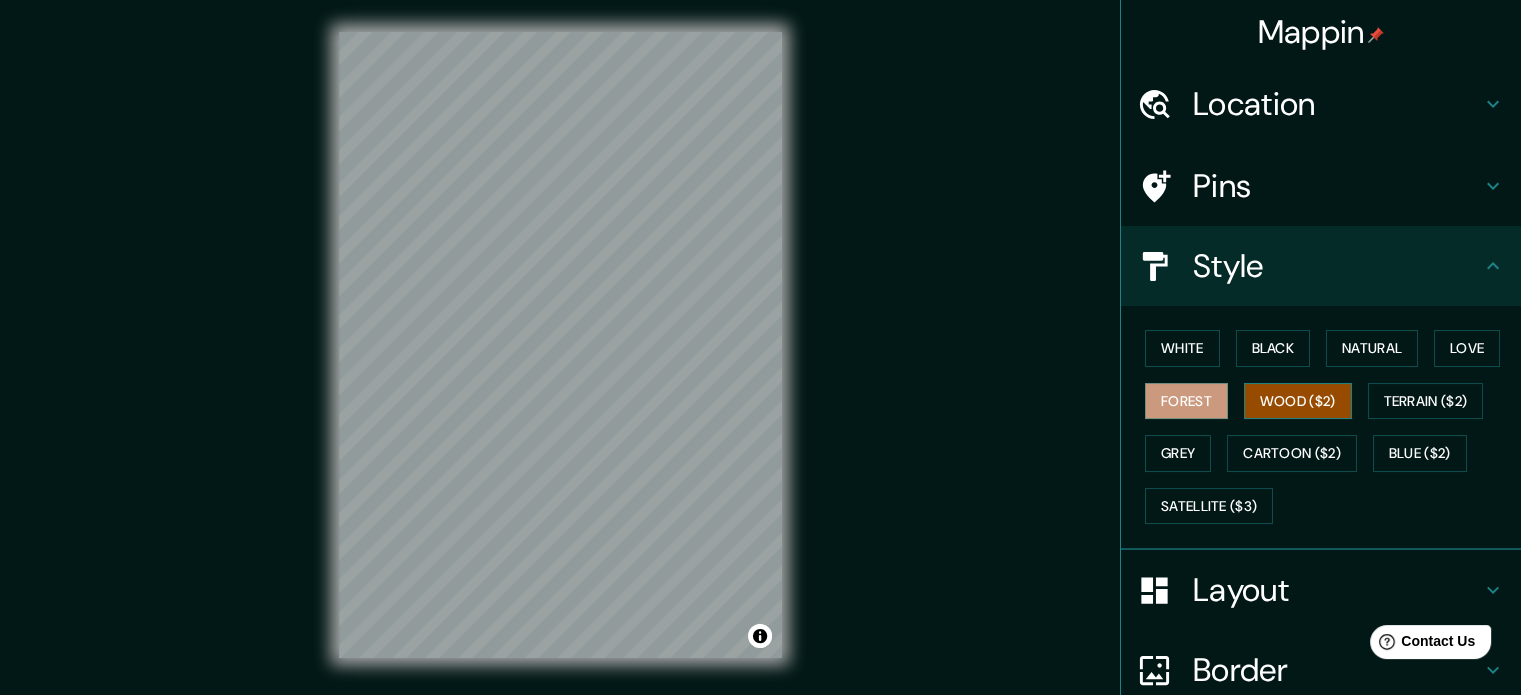 click on "Wood ($2)" at bounding box center [1298, 401] 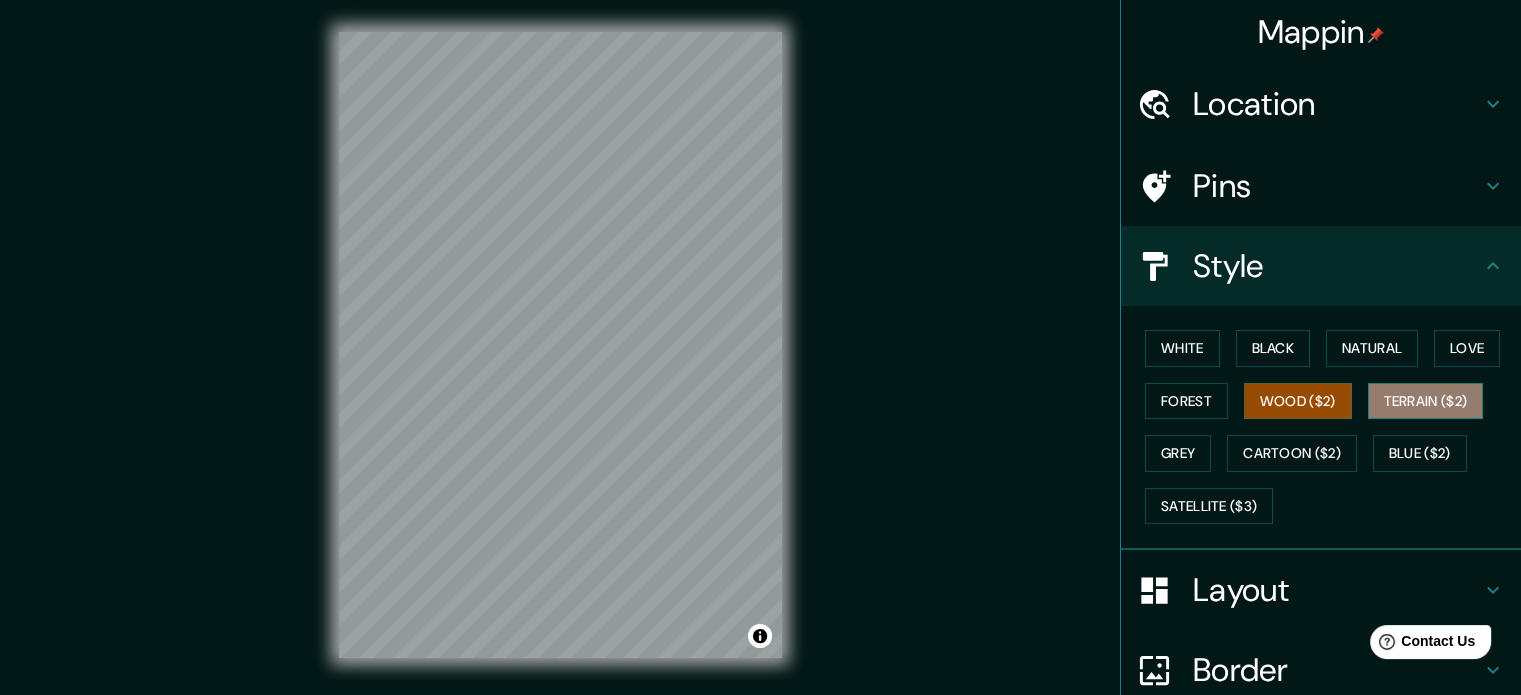 click on "Terrain ($2)" at bounding box center (1426, 401) 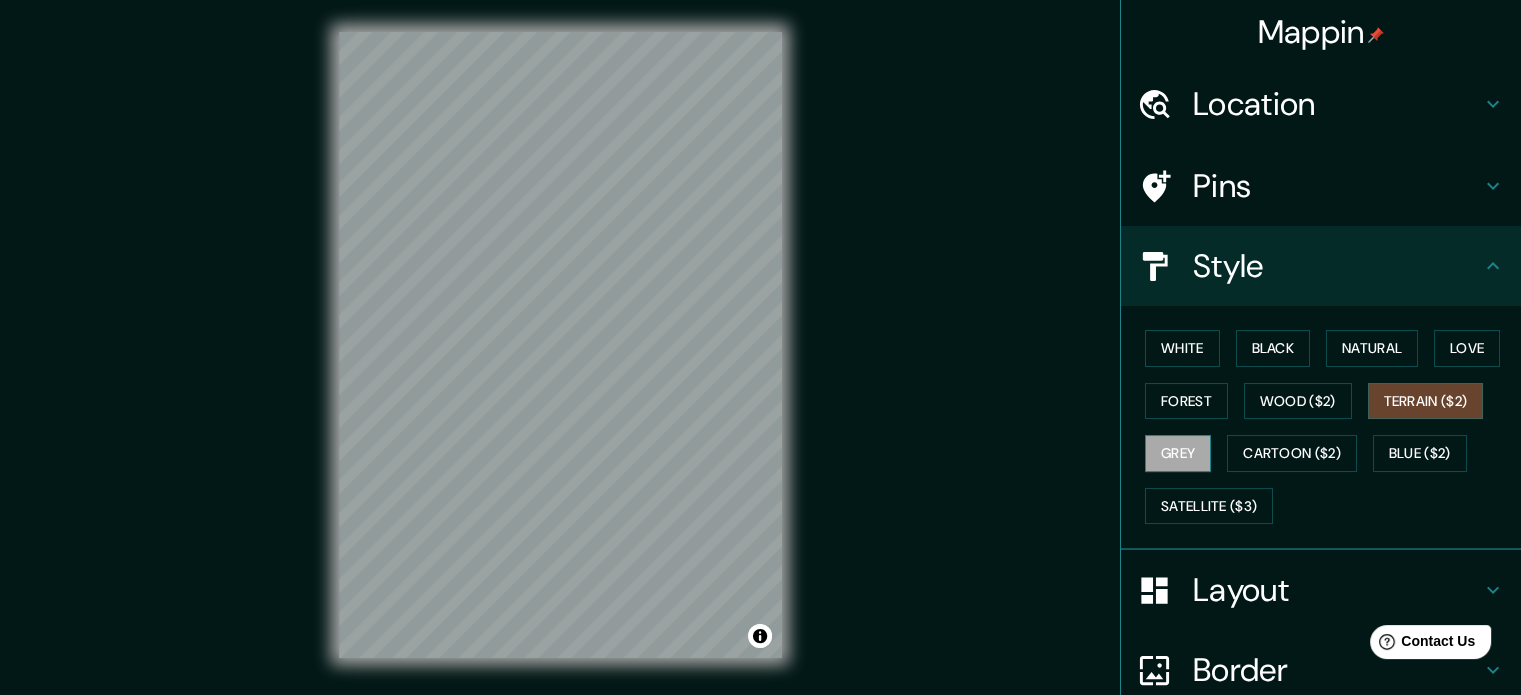 click on "Grey" at bounding box center (1178, 453) 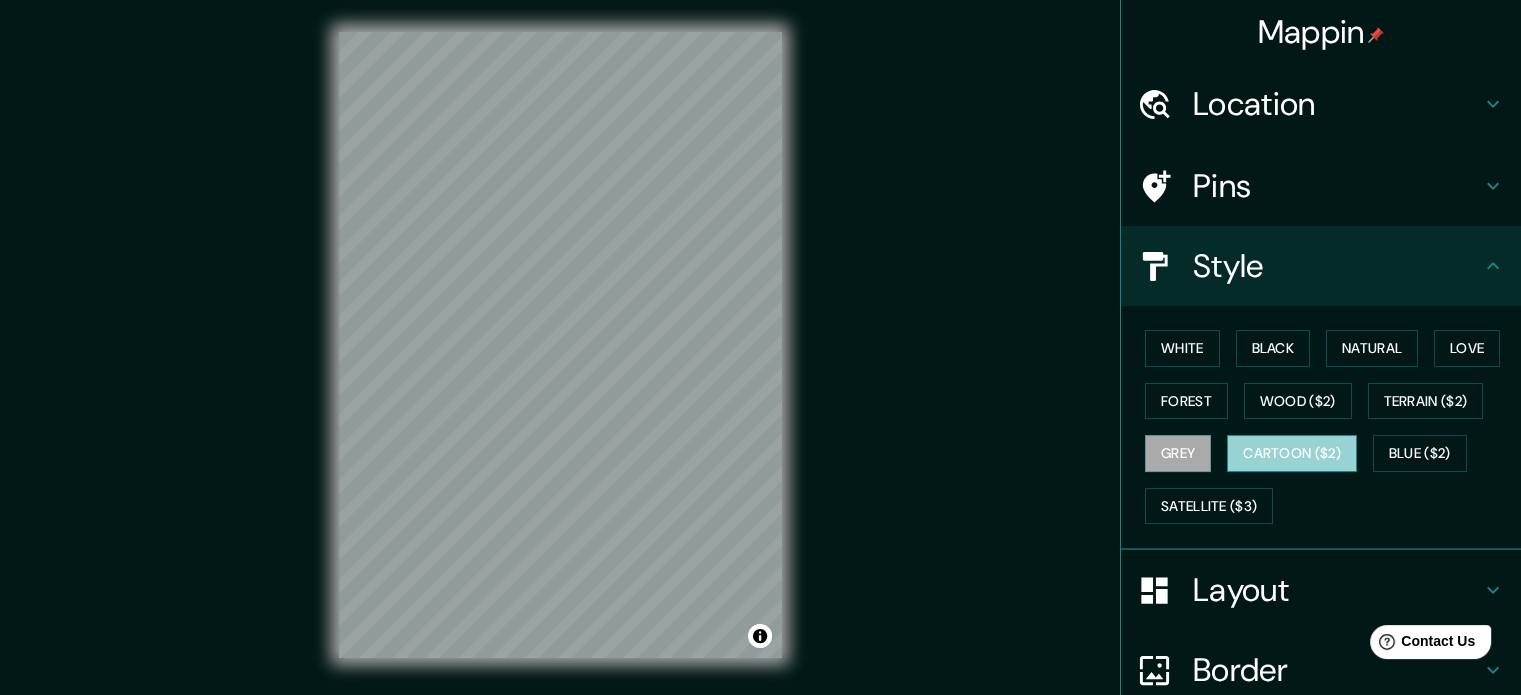 click on "Cartoon ($2)" at bounding box center [1292, 453] 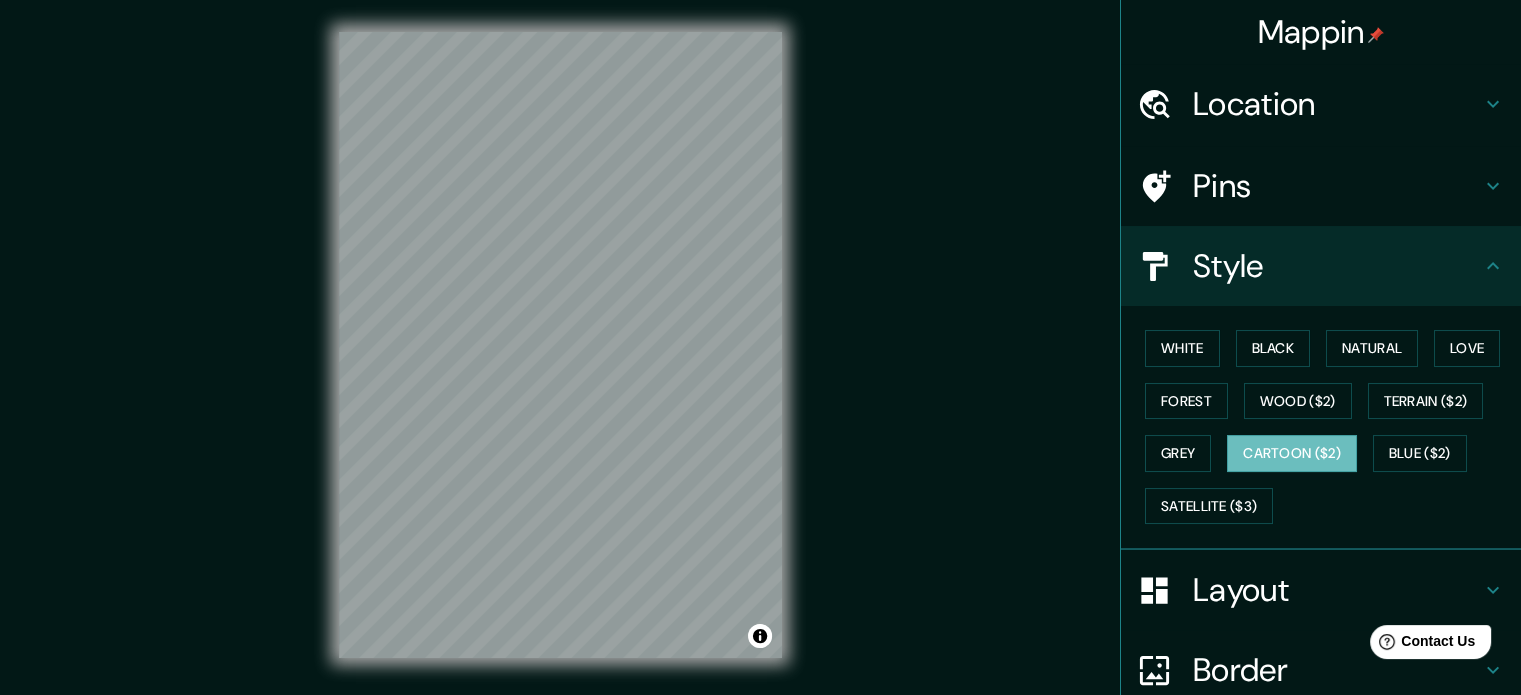 click on "Pins" at bounding box center [1321, 186] 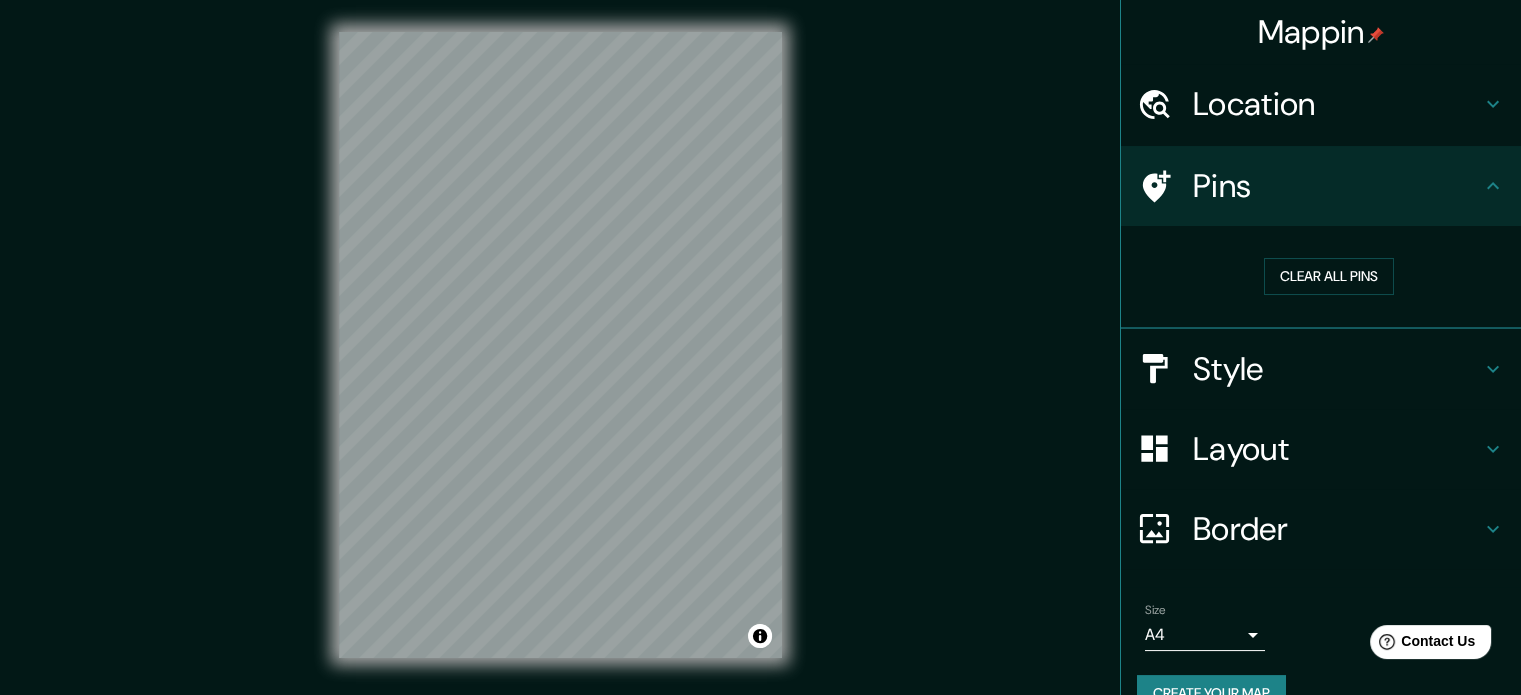 click on "Pins" at bounding box center [1337, 186] 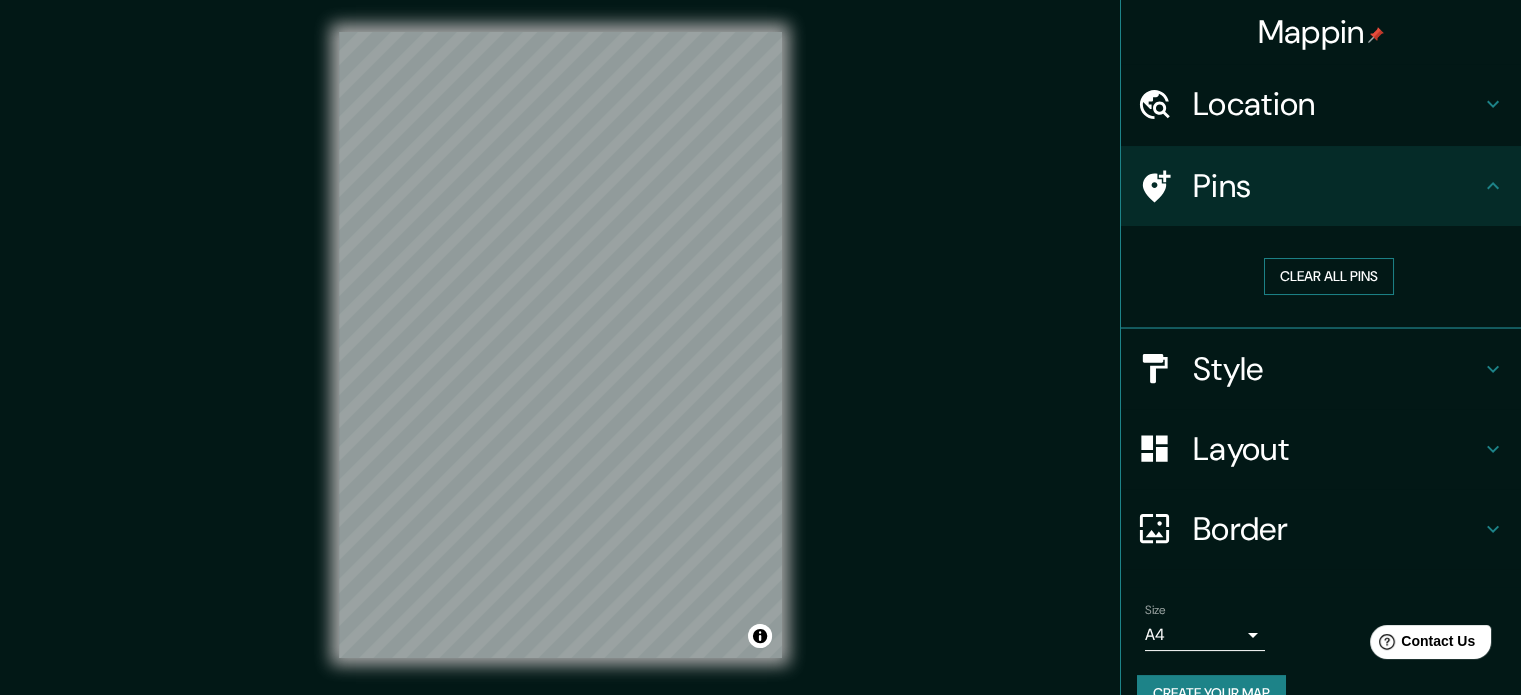 click on "Clear all pins" at bounding box center (1329, 276) 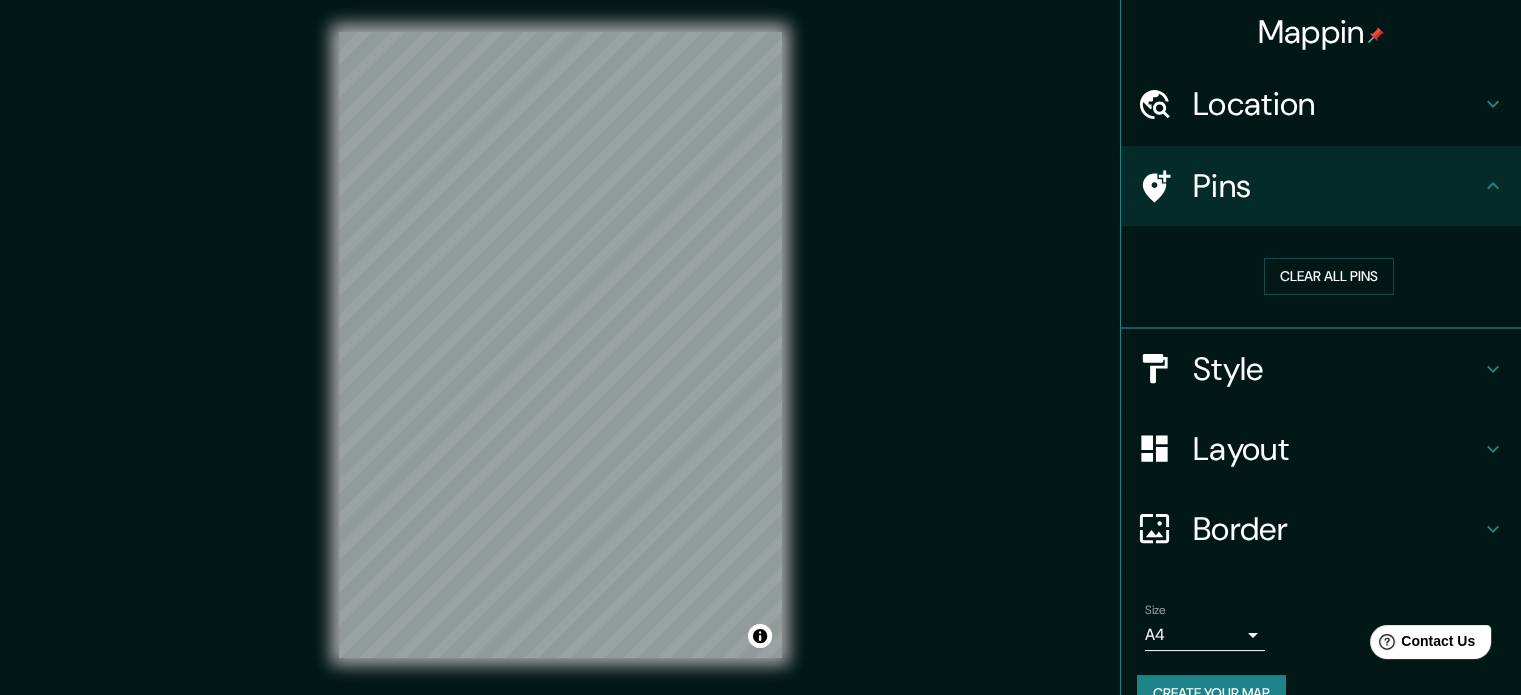 click on "Style" at bounding box center (1337, 369) 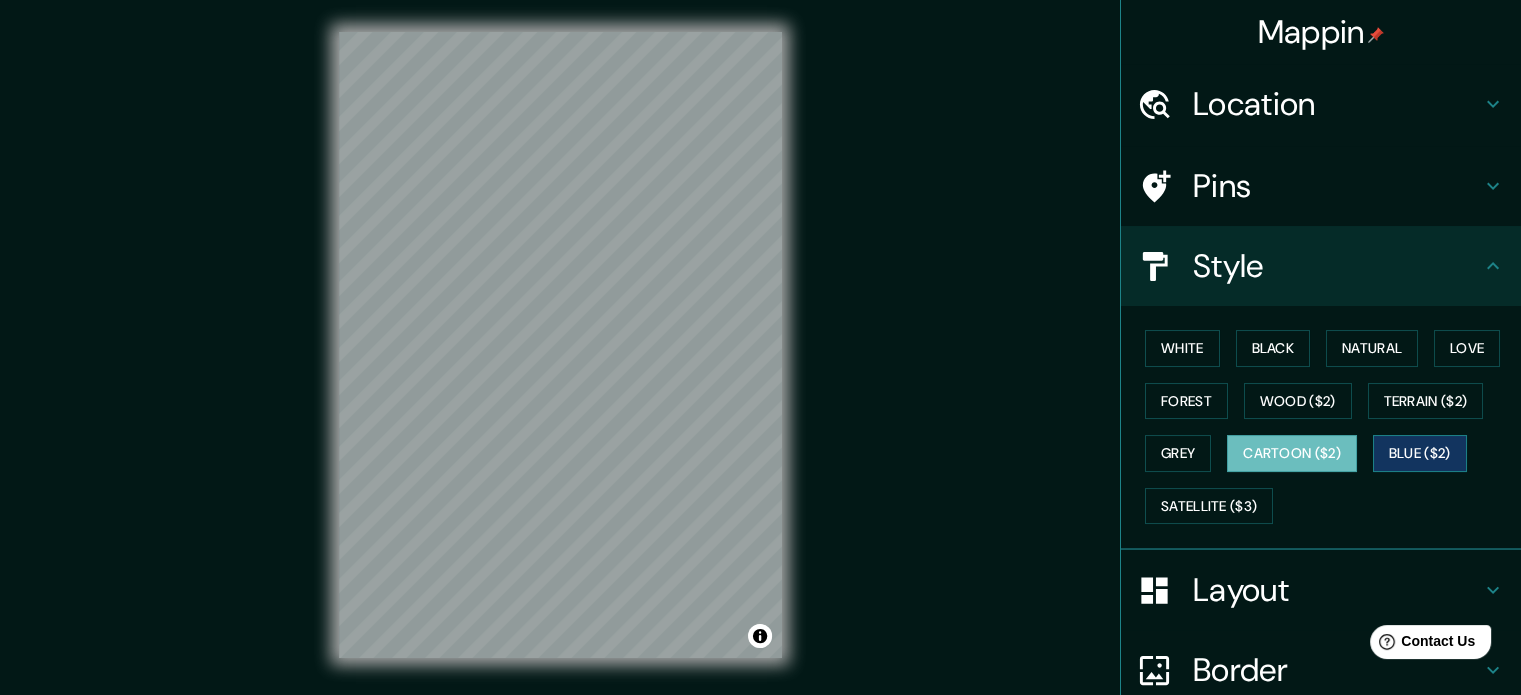click on "Blue ($2)" at bounding box center (1420, 453) 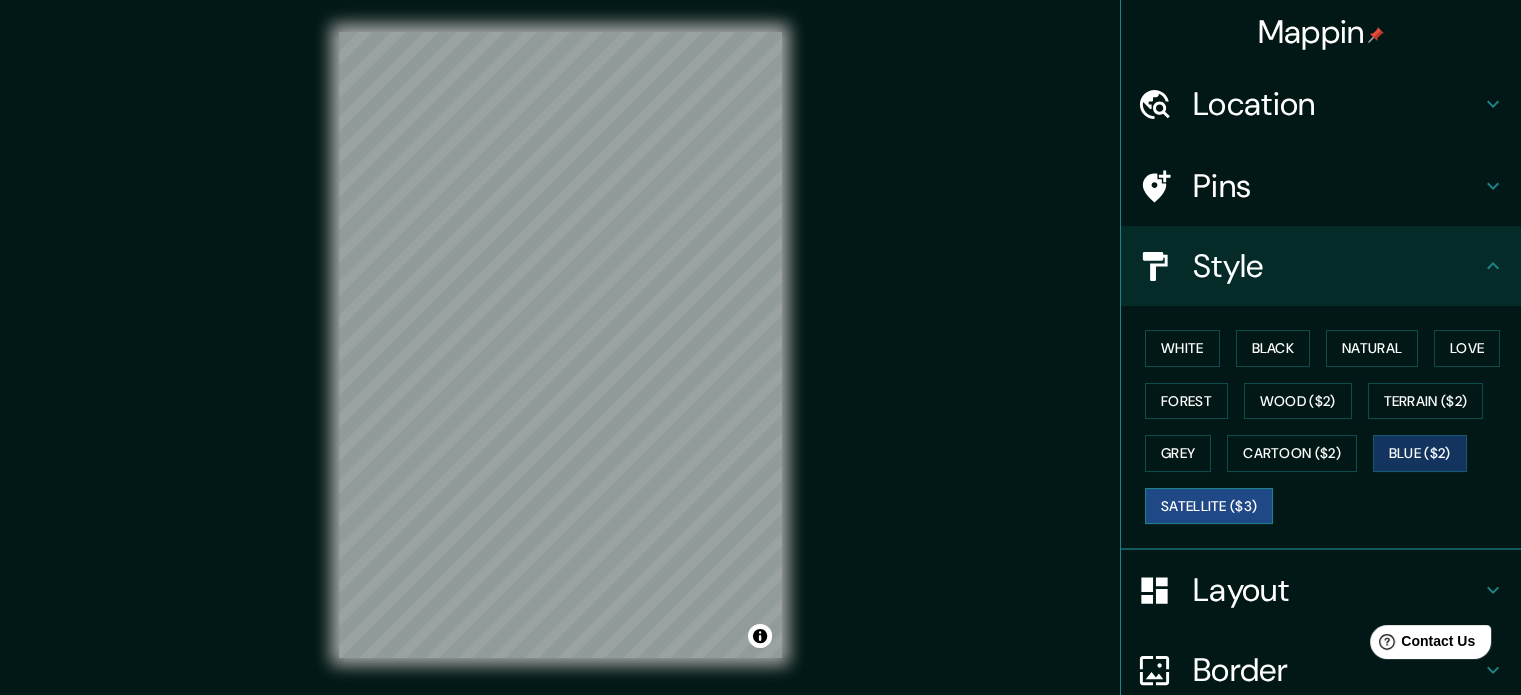 click on "Satellite ($3)" at bounding box center (1209, 506) 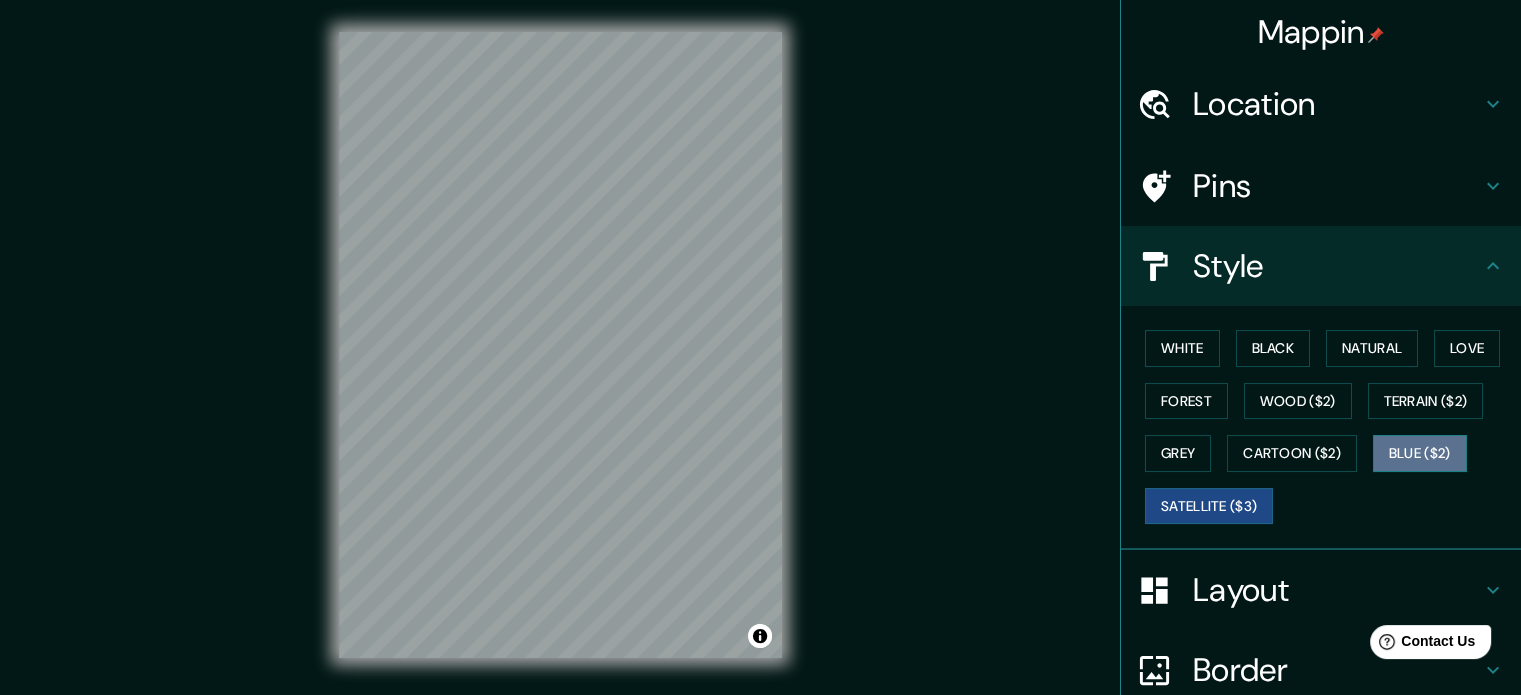 click on "Blue ($2)" at bounding box center (1420, 453) 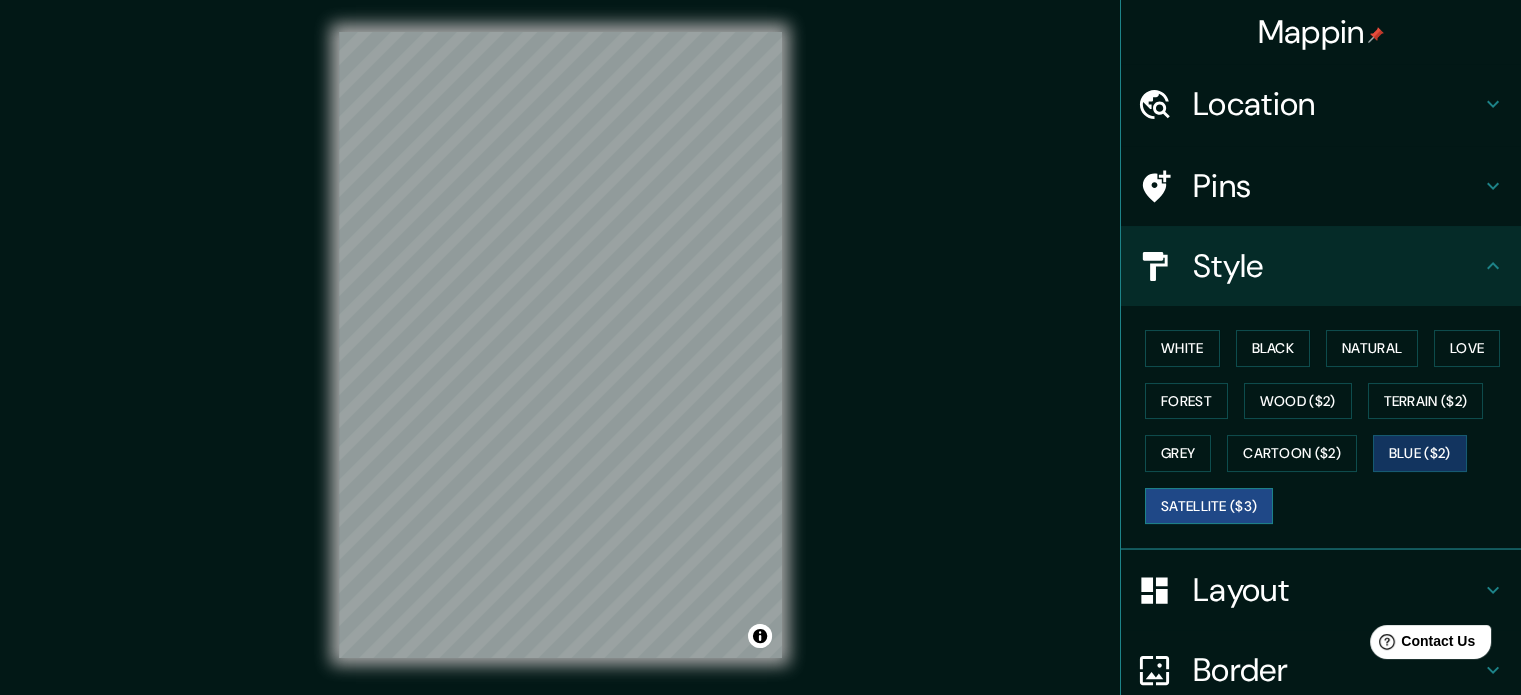 click on "Satellite ($3)" at bounding box center [1209, 506] 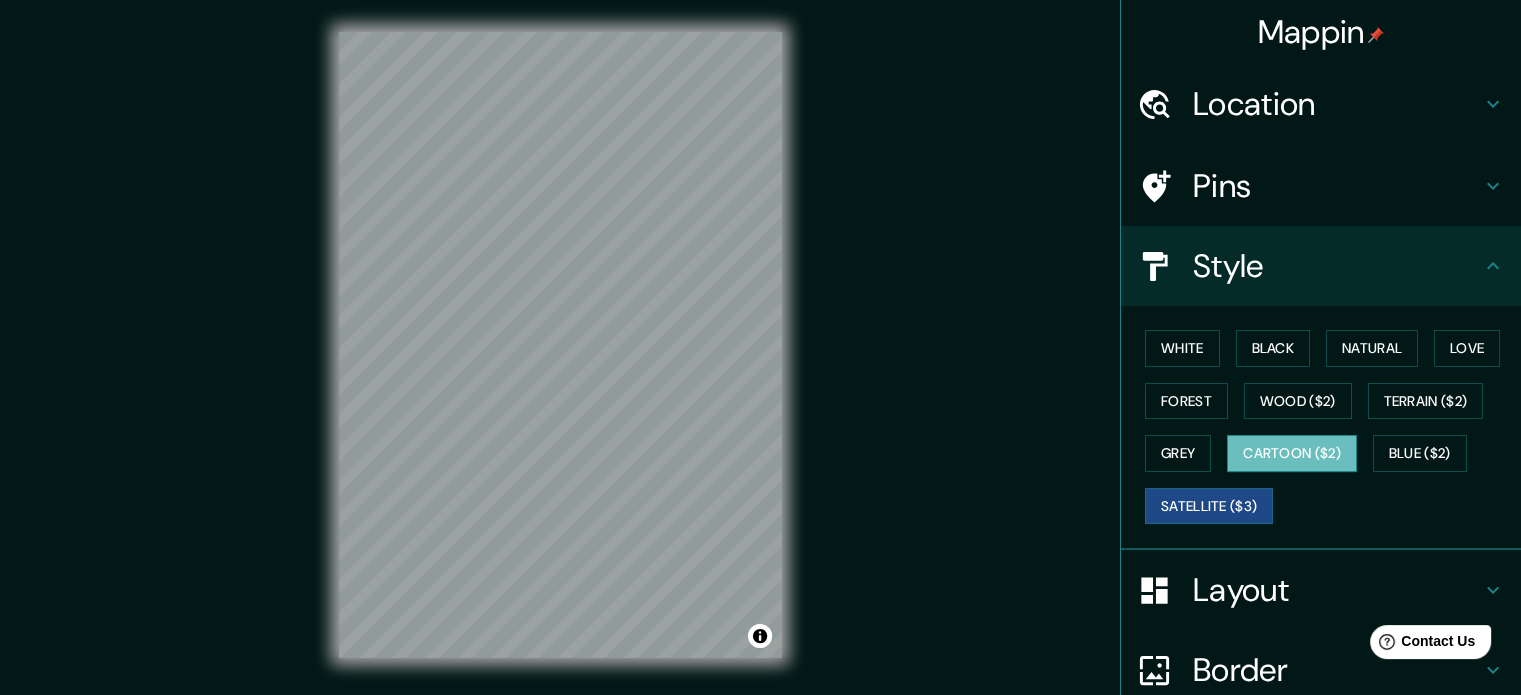 click on "Cartoon ($2)" at bounding box center (1292, 453) 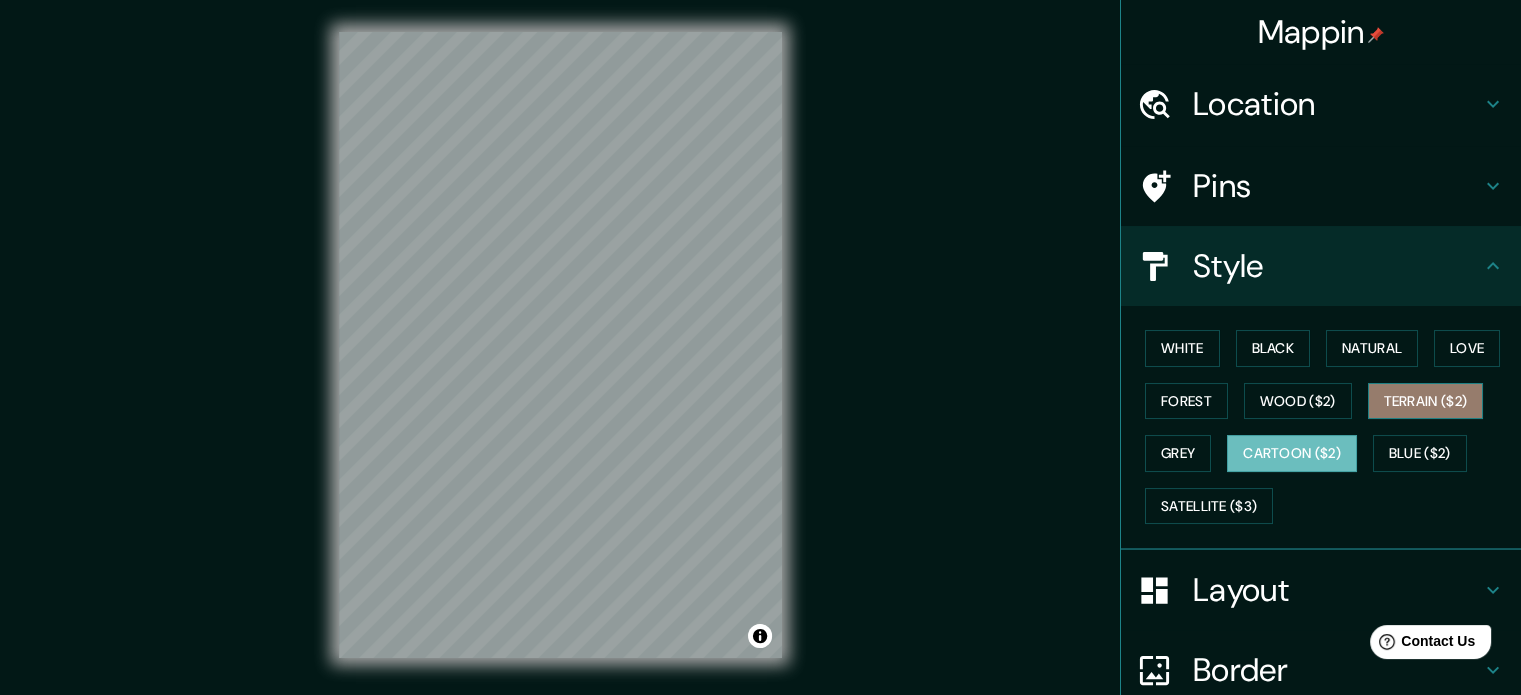 click on "Terrain ($2)" at bounding box center [1426, 401] 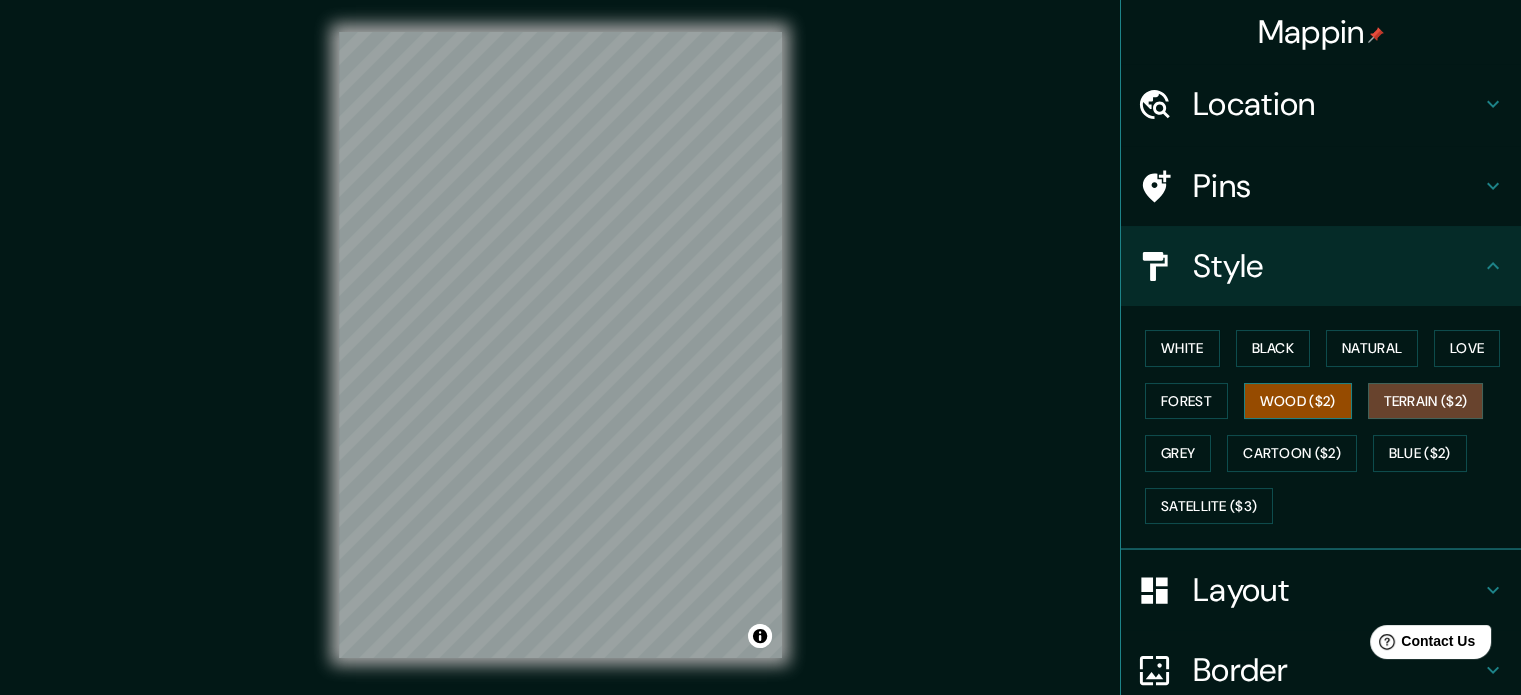 click on "Wood ($2)" at bounding box center [1298, 401] 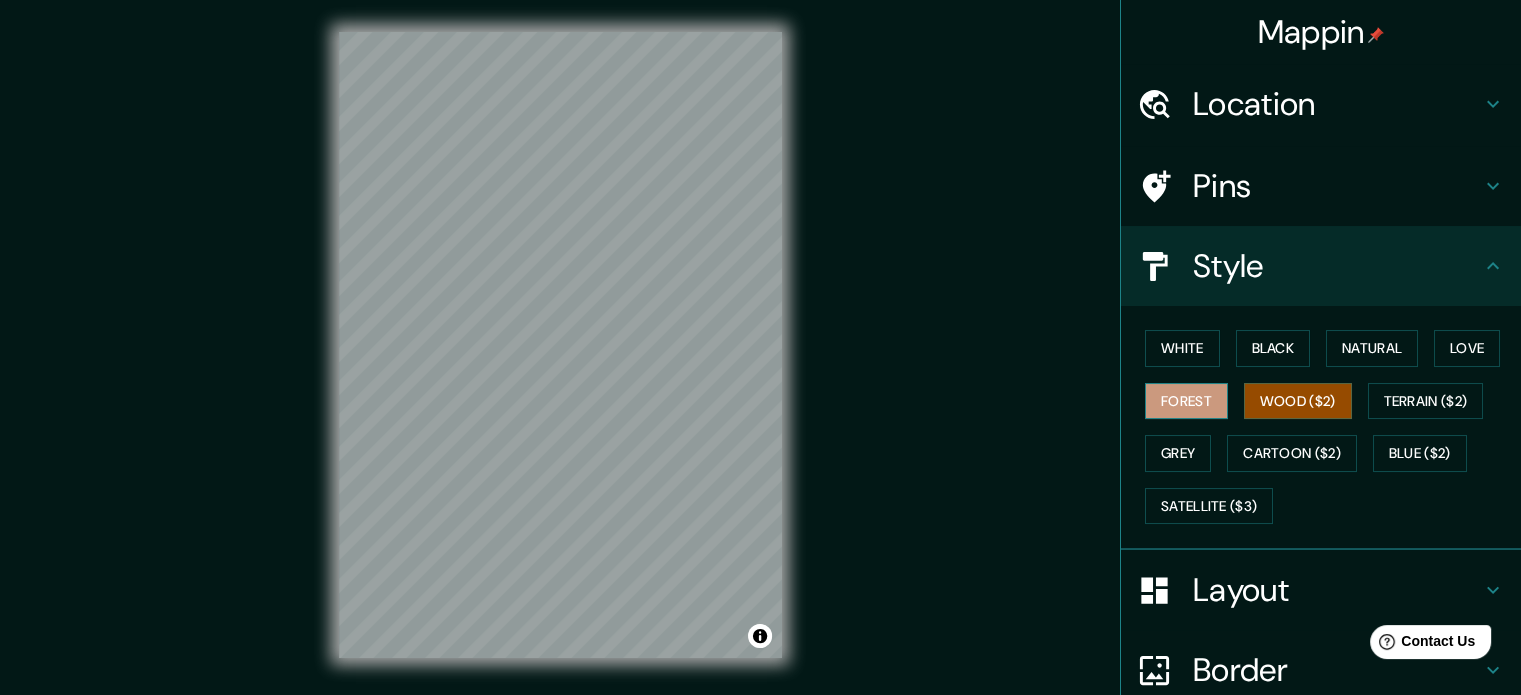 click on "Forest" at bounding box center (1186, 401) 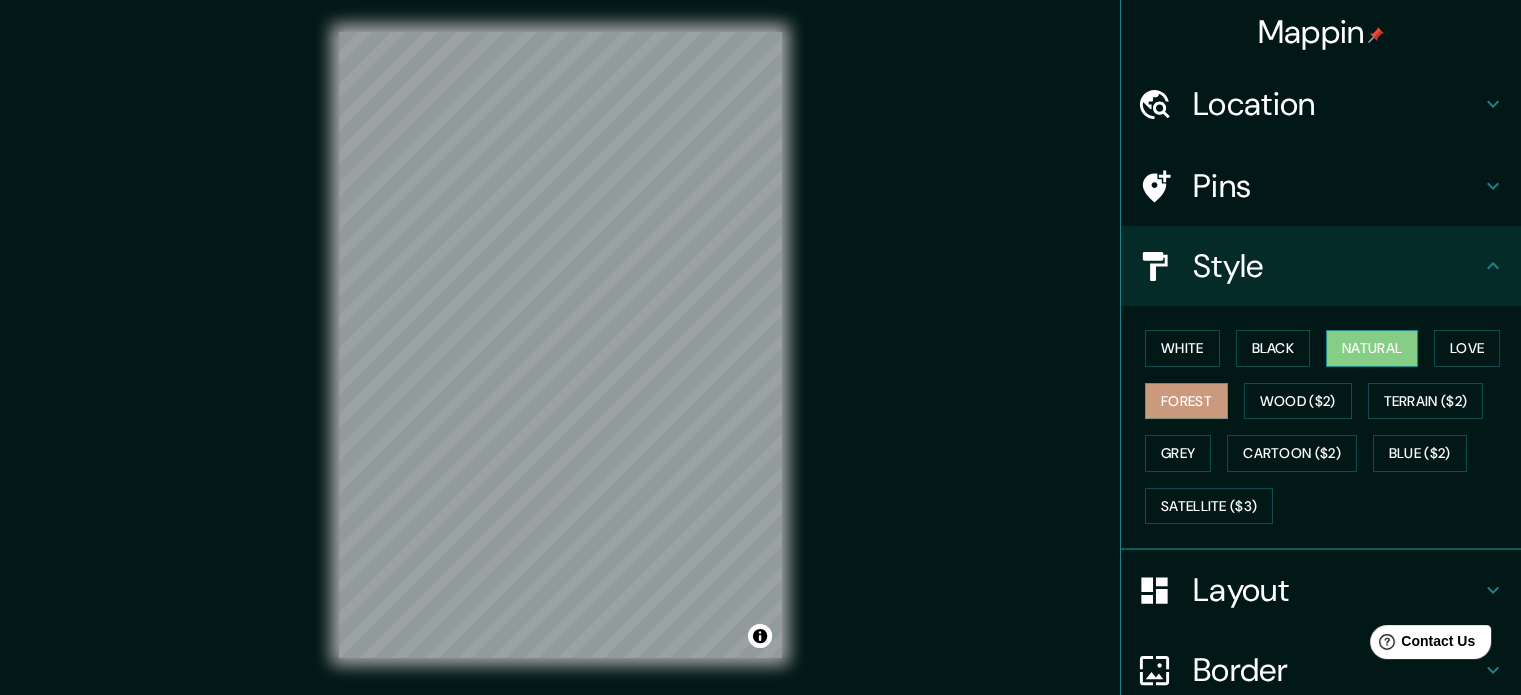 click on "Natural" at bounding box center [1372, 348] 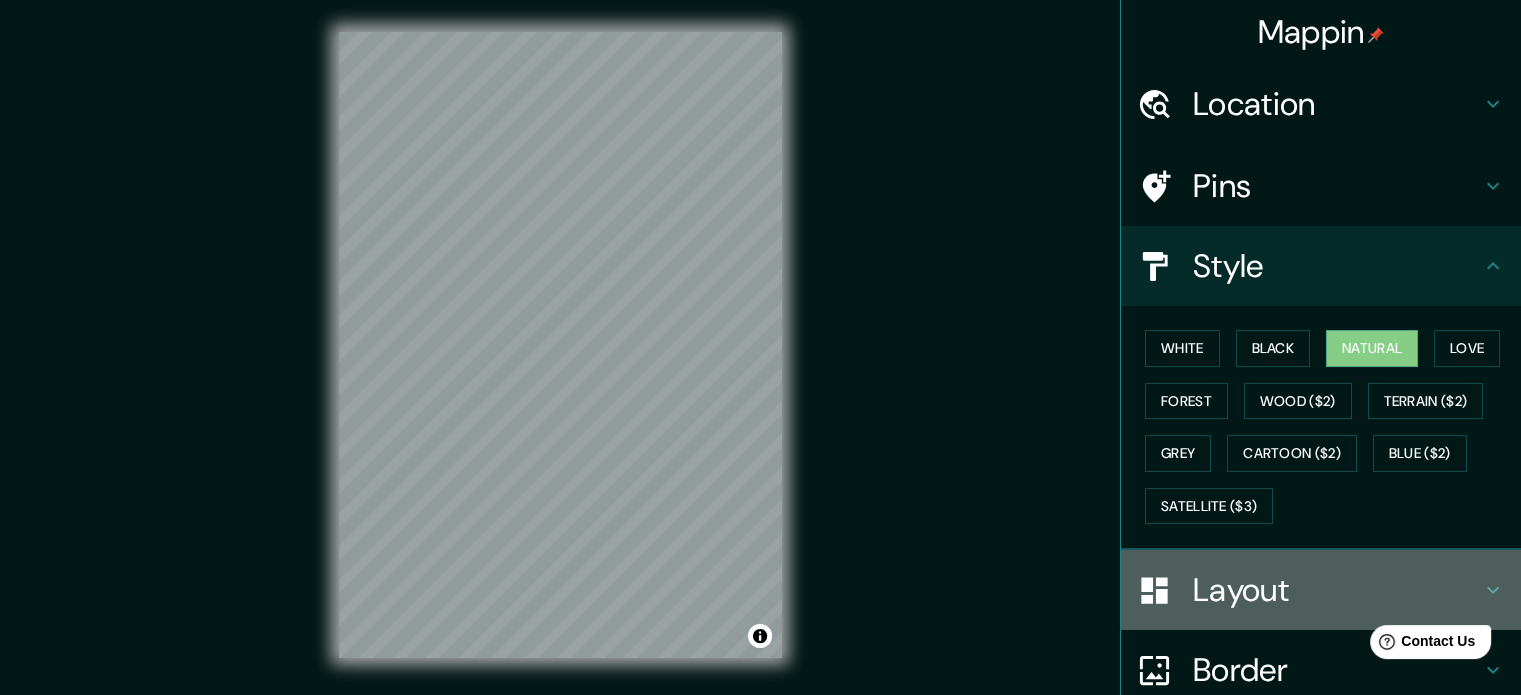 click on "Layout" at bounding box center (1321, 590) 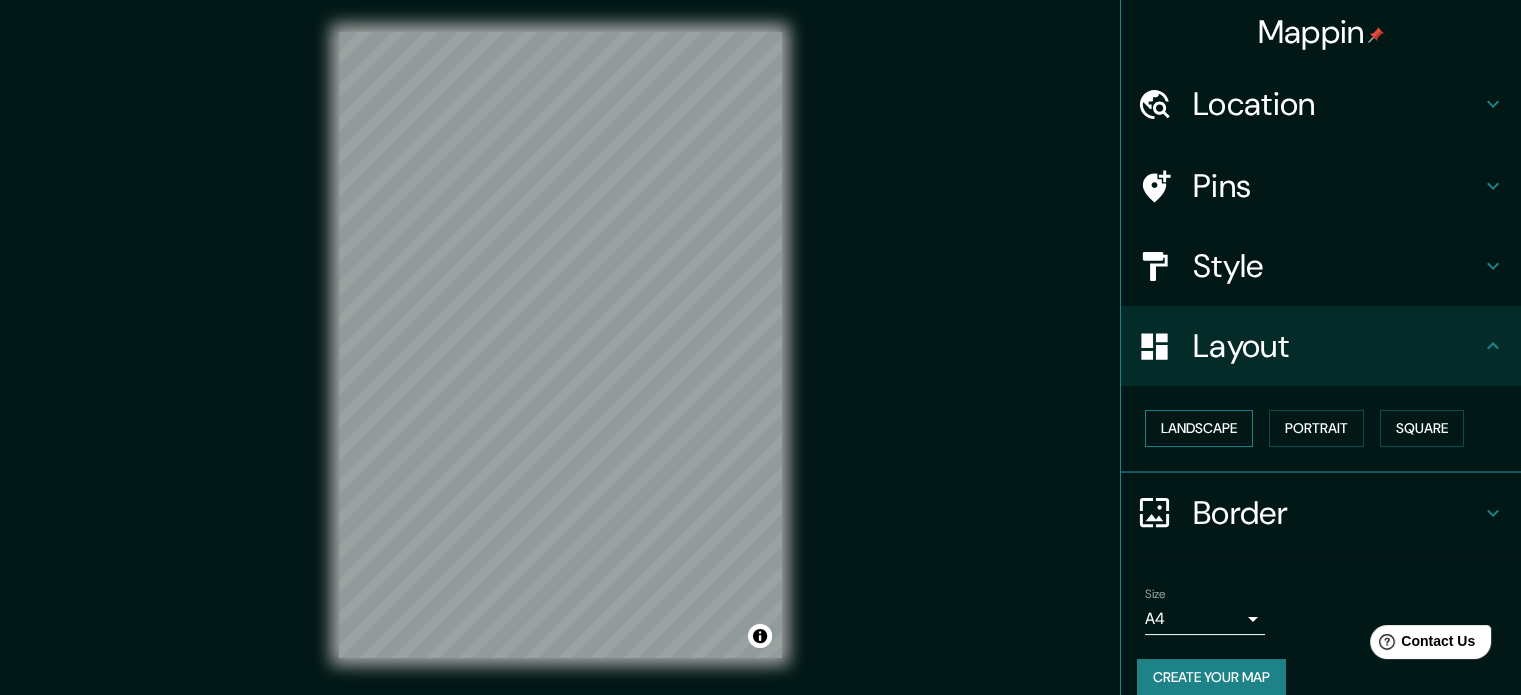 click on "Landscape" at bounding box center (1199, 428) 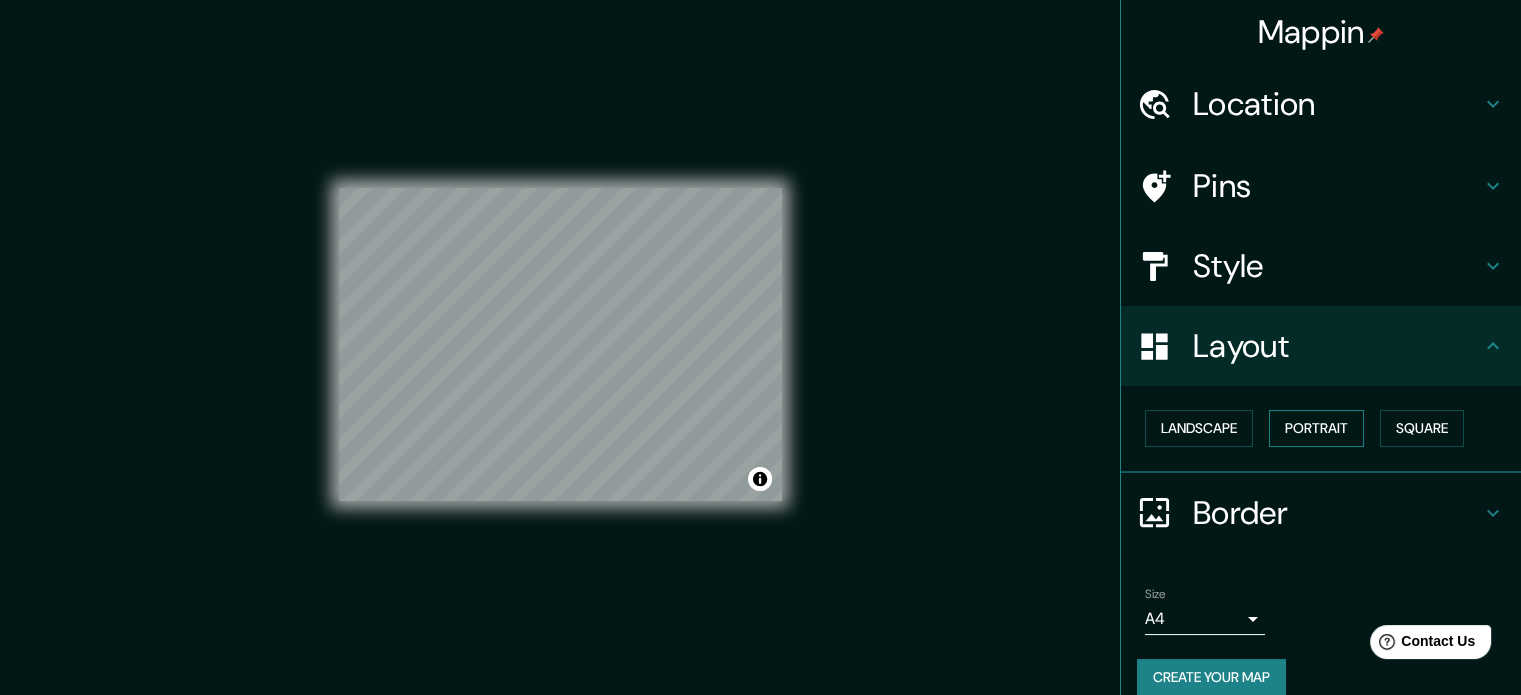 click on "Portrait" at bounding box center [1316, 428] 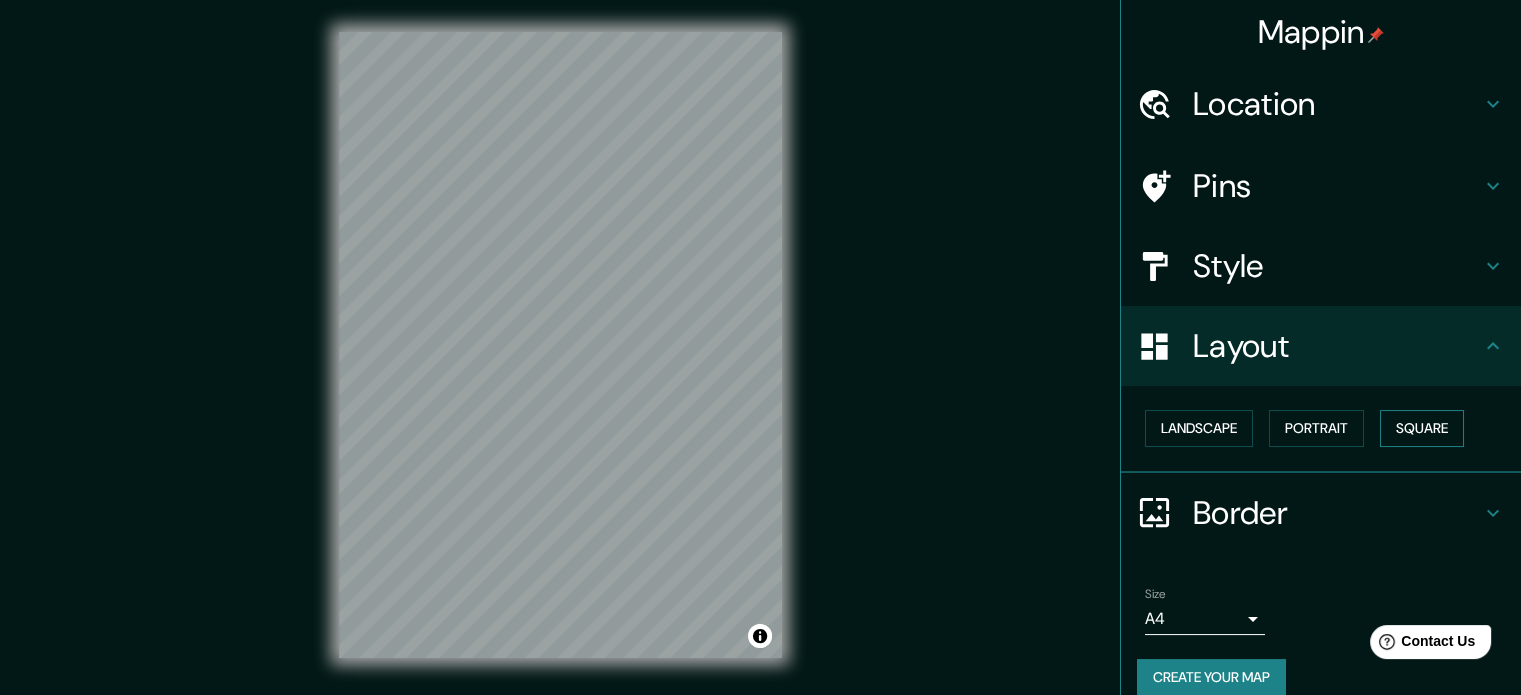 click on "Square" at bounding box center (1422, 428) 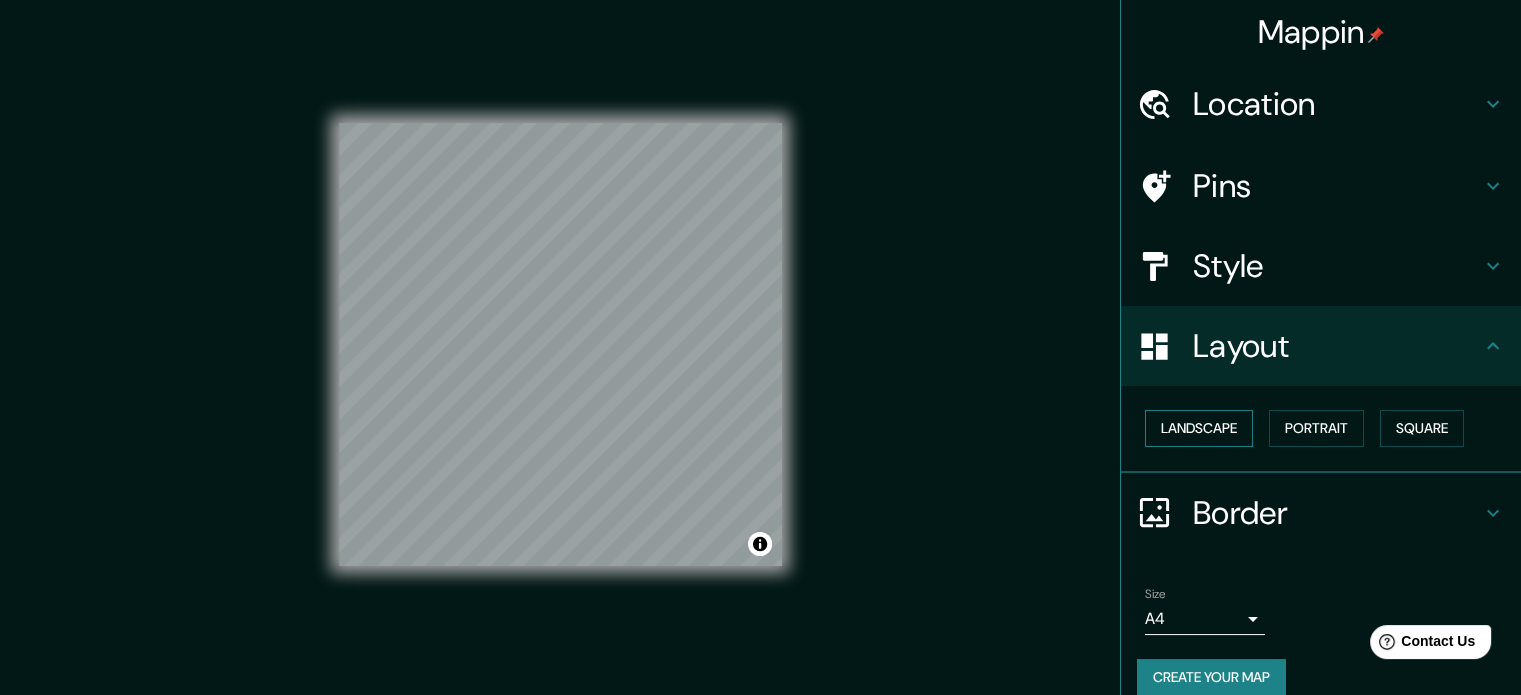 click on "Landscape" at bounding box center [1199, 428] 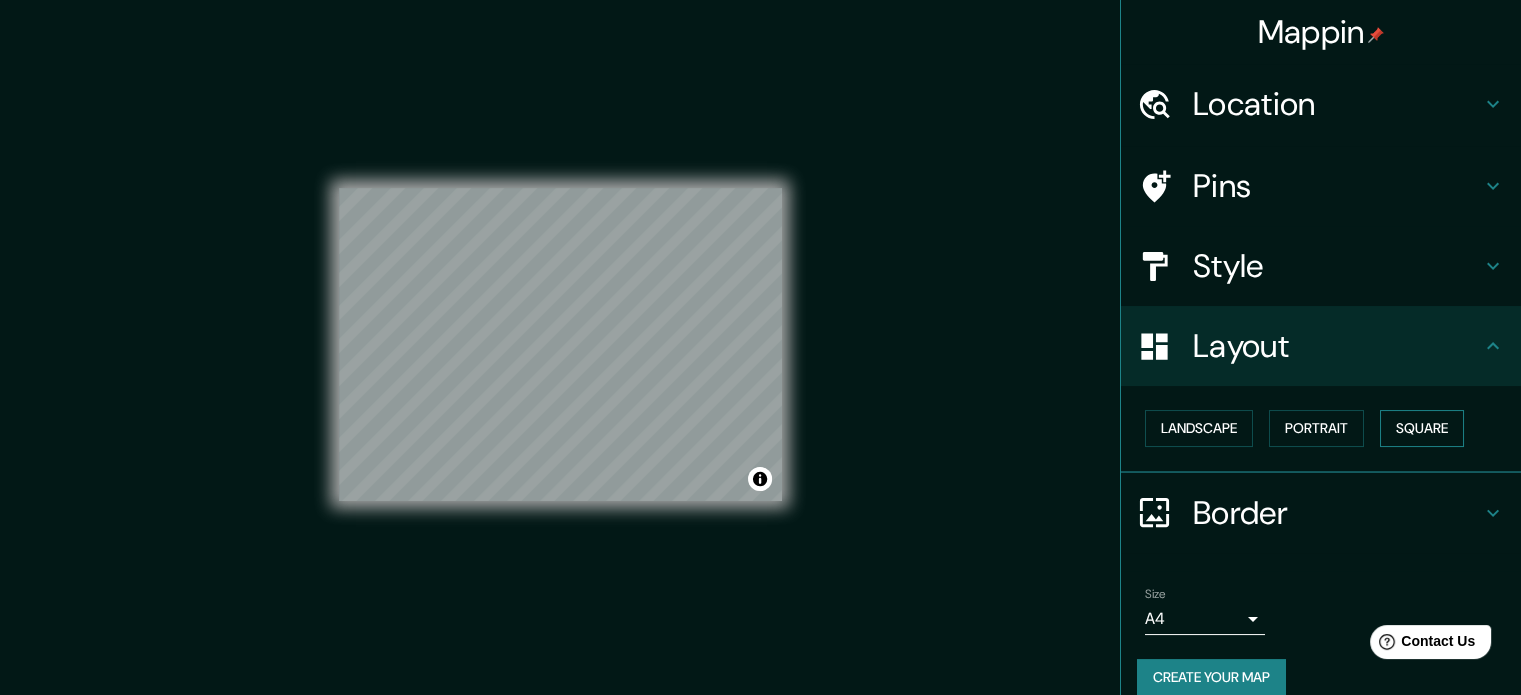 click on "Square" at bounding box center (1422, 428) 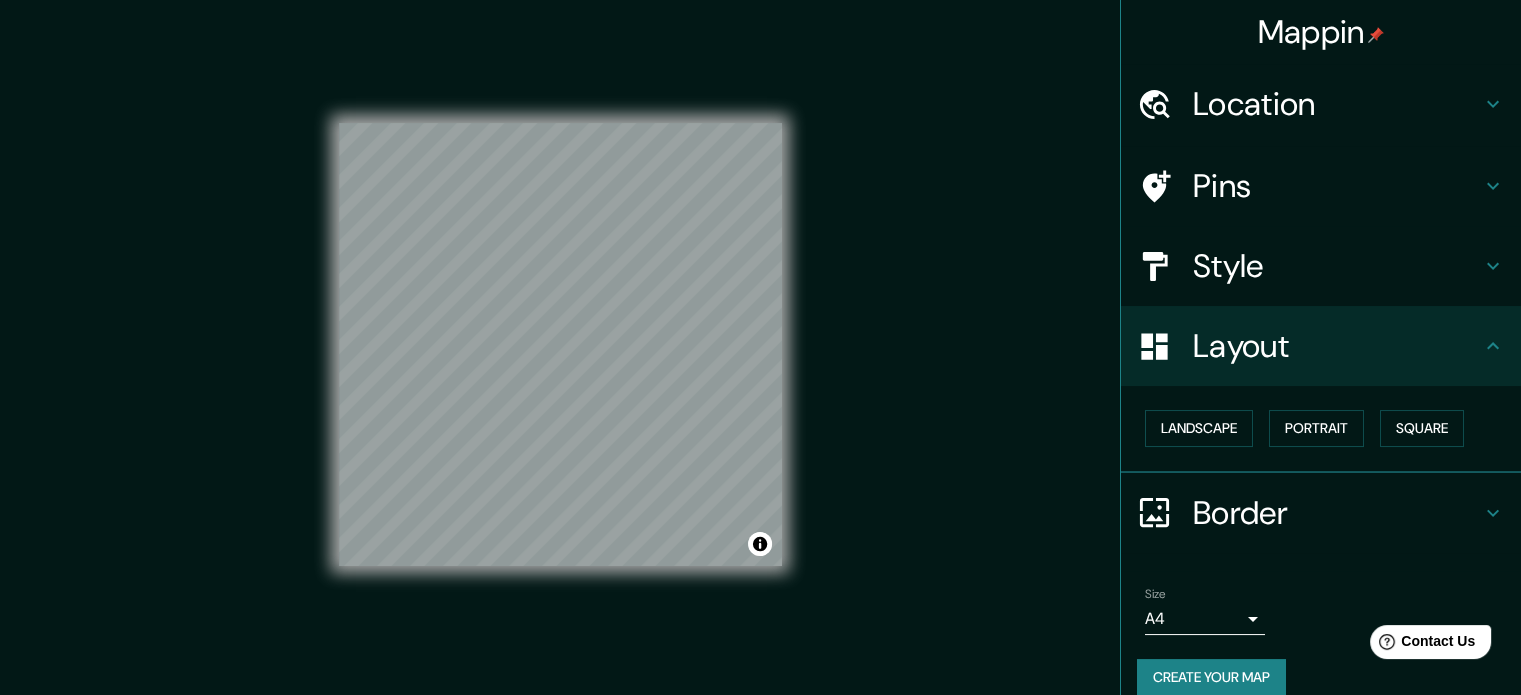 click on "Border" at bounding box center [1337, 513] 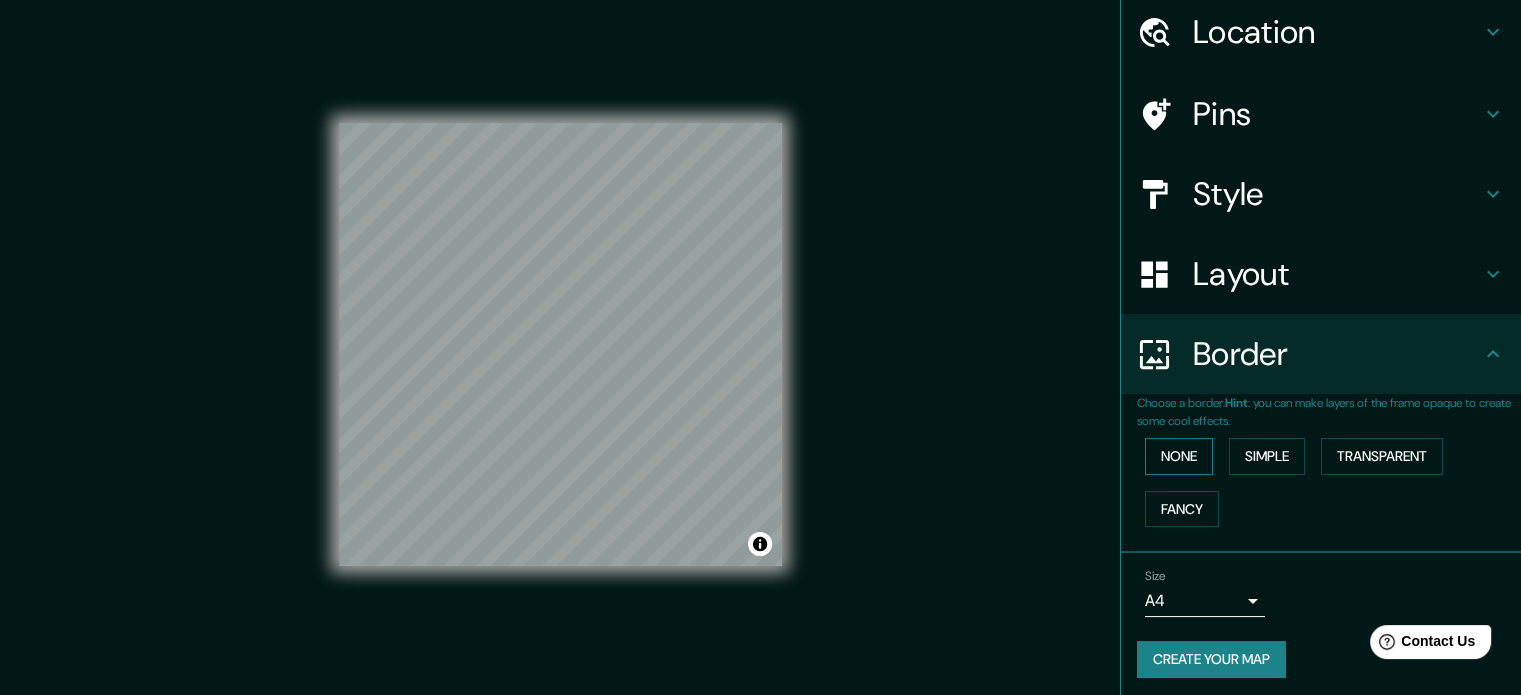 scroll, scrollTop: 76, scrollLeft: 0, axis: vertical 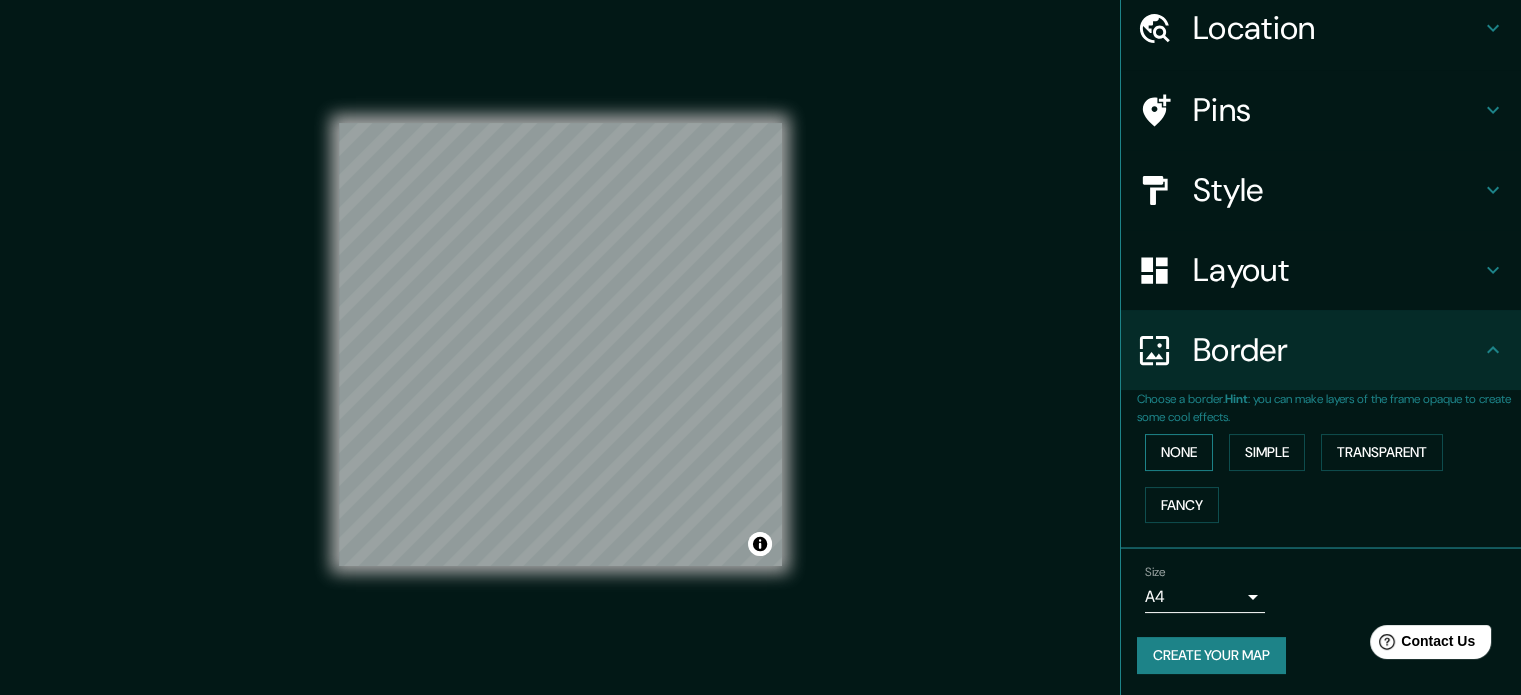 click on "None" at bounding box center (1179, 452) 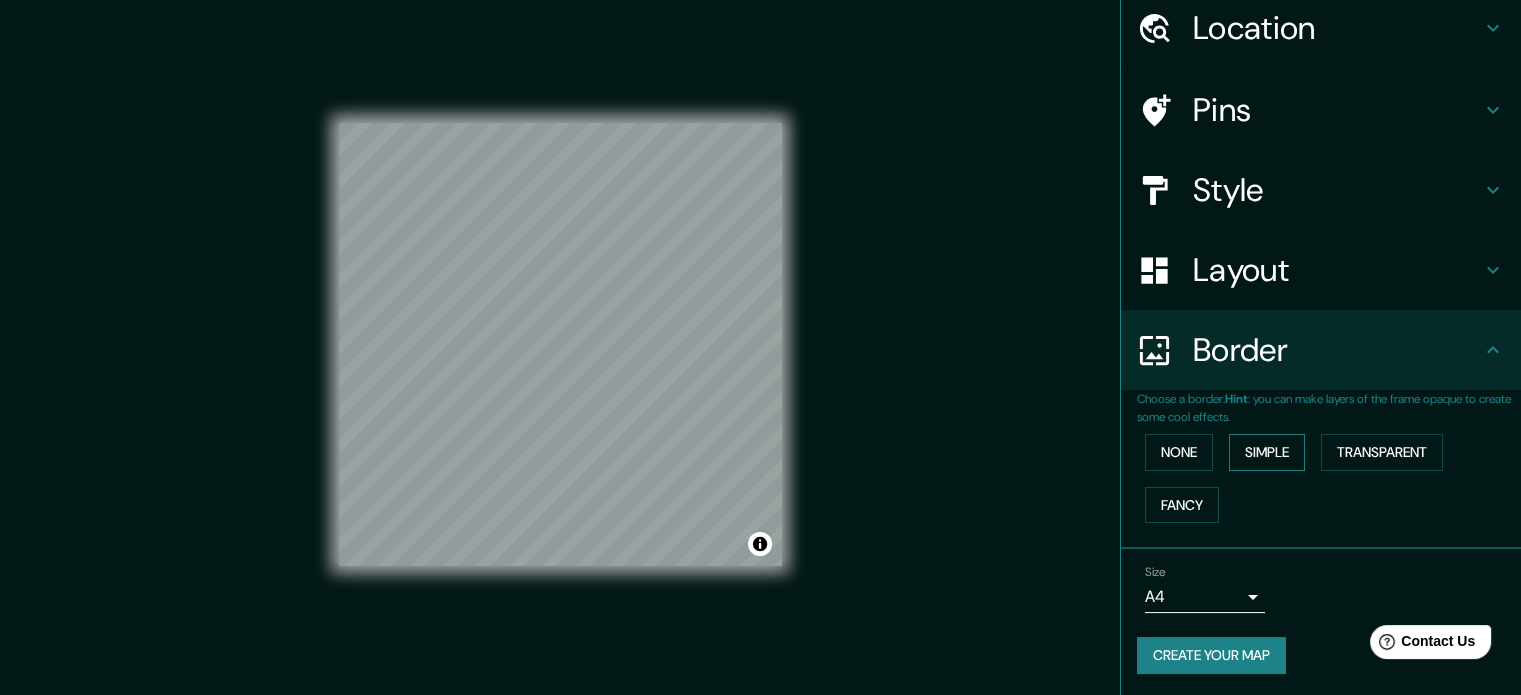 click on "Simple" at bounding box center (1267, 452) 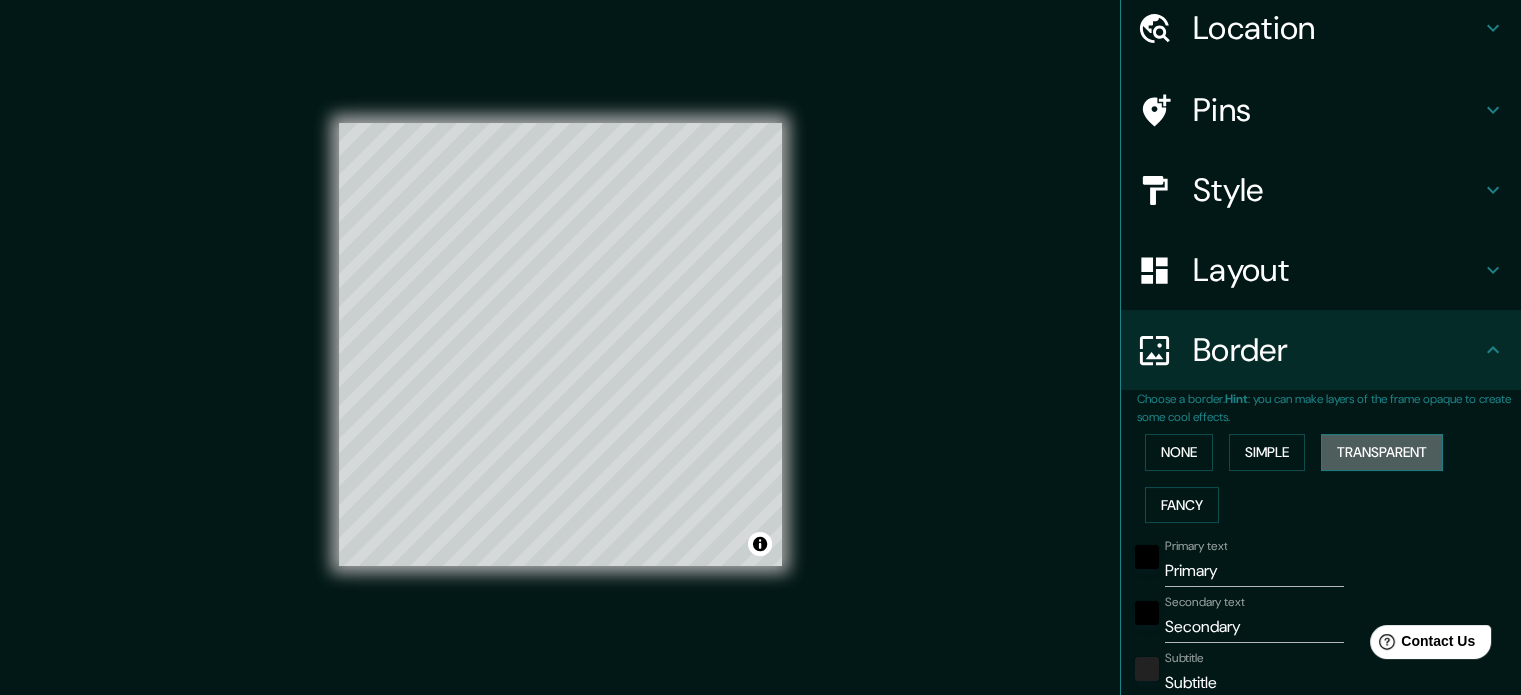 click on "Transparent" at bounding box center [1382, 452] 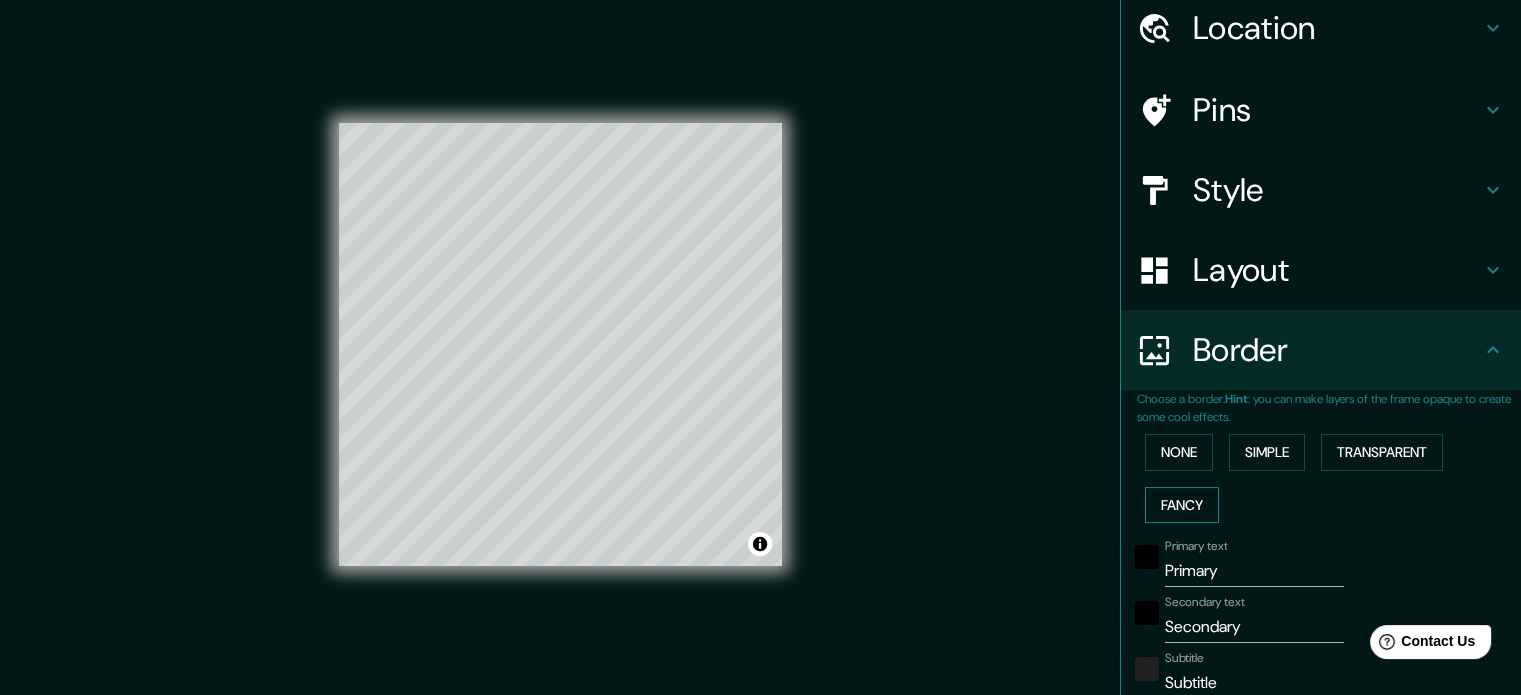 click on "Fancy" at bounding box center [1182, 505] 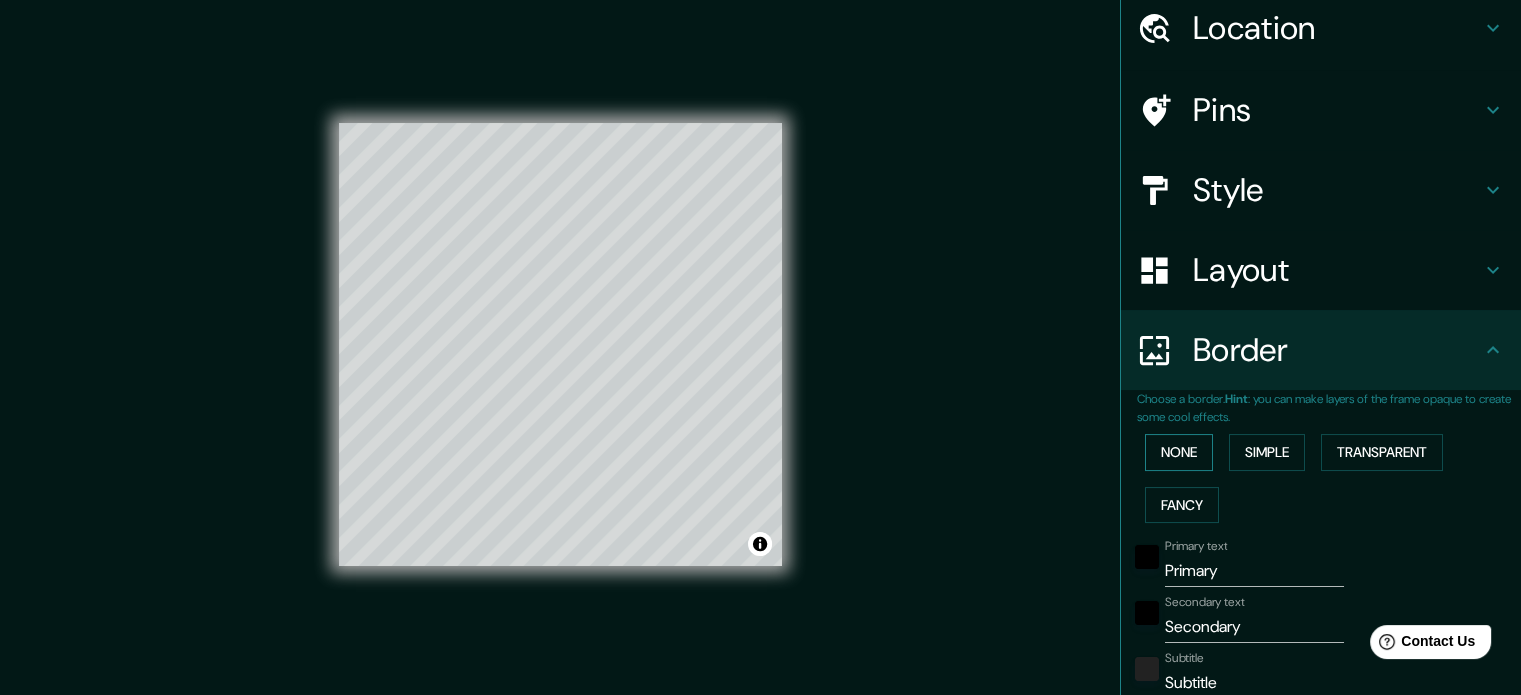 click on "None" at bounding box center [1179, 452] 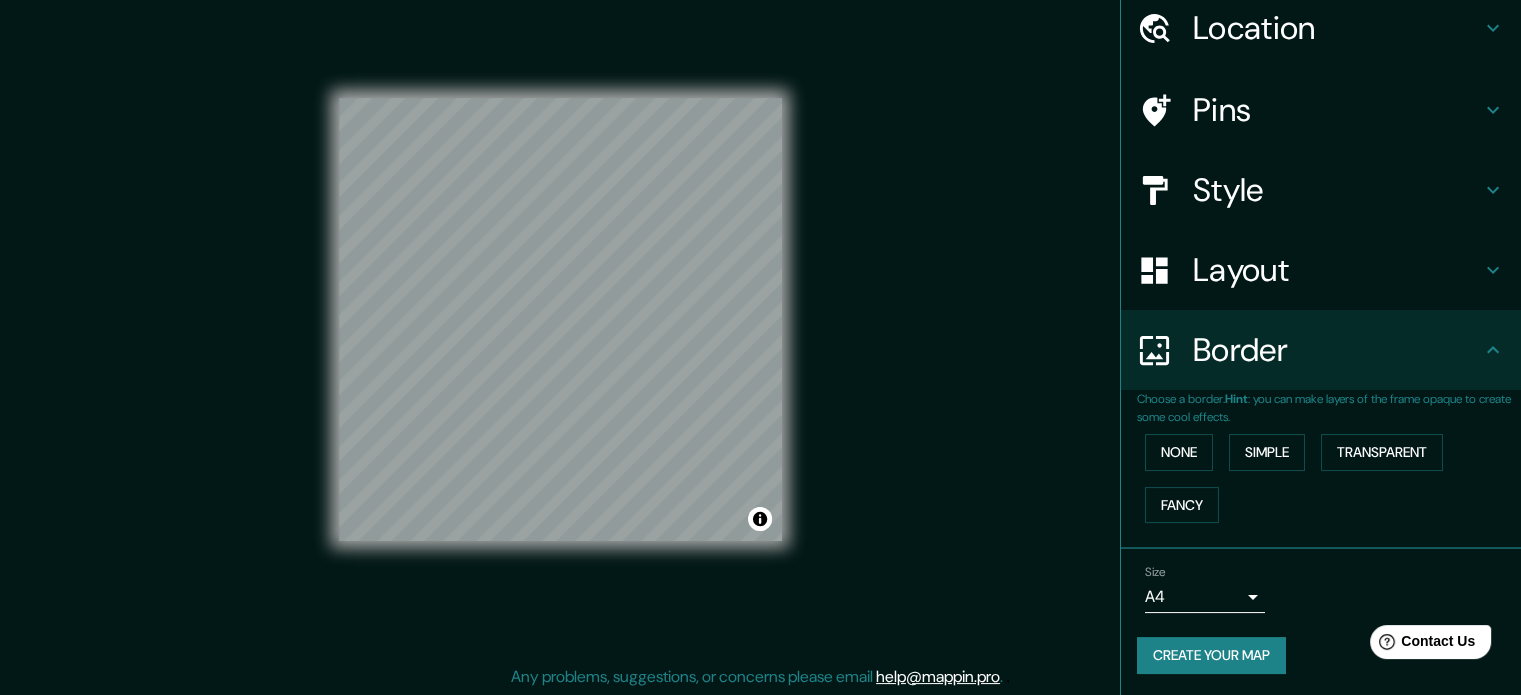 scroll, scrollTop: 26, scrollLeft: 0, axis: vertical 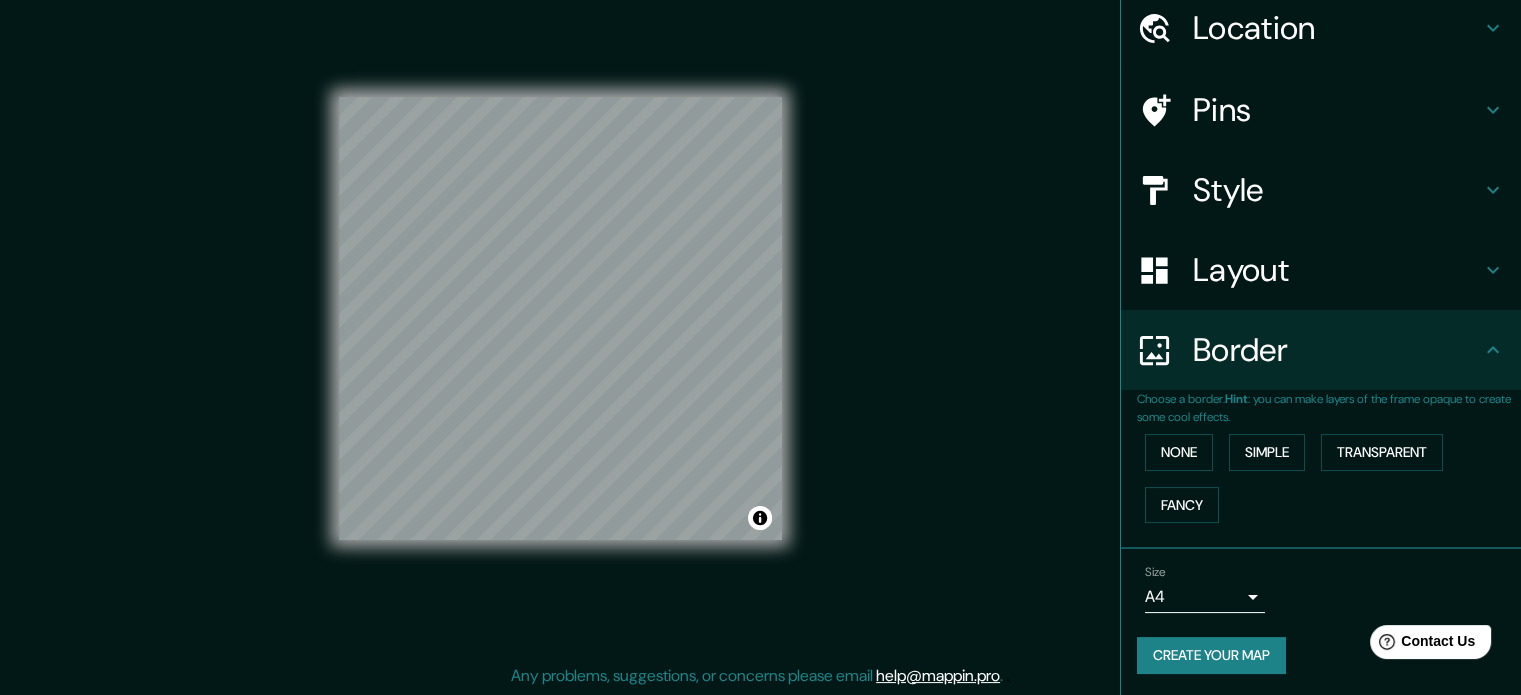 click on "Mappin Location [CITY], dipartimento di Santander, [COUNTRY] Pins Style Layout Border Choose a border.  Hint : you can make layers of the frame opaque to create some cool effects. None Simple Transparent Fancy Size A4 single Create your map © Mapbox   © OpenStreetMap   Improve this map Any problems, suggestions, or concerns please email    help@mappin.pro . . ." at bounding box center (760, 321) 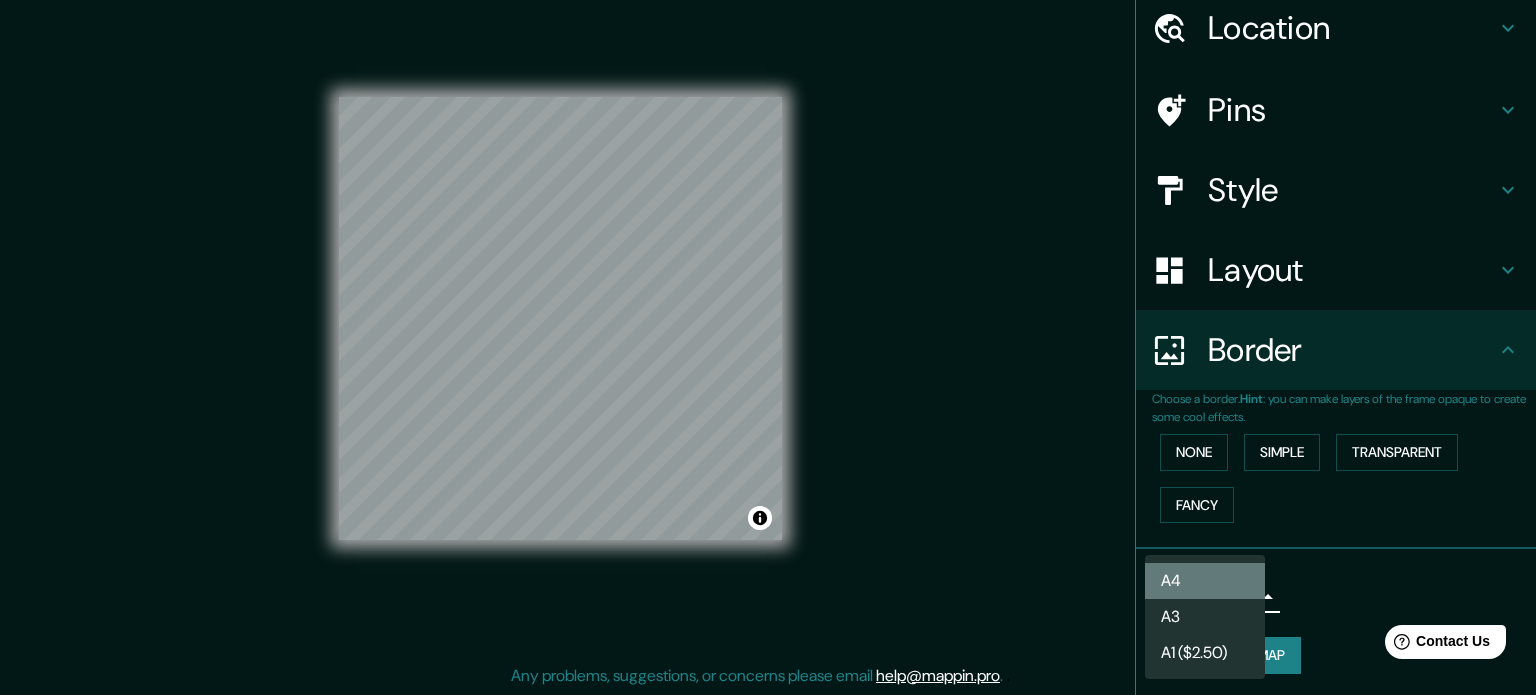 click on "A4" at bounding box center (1205, 581) 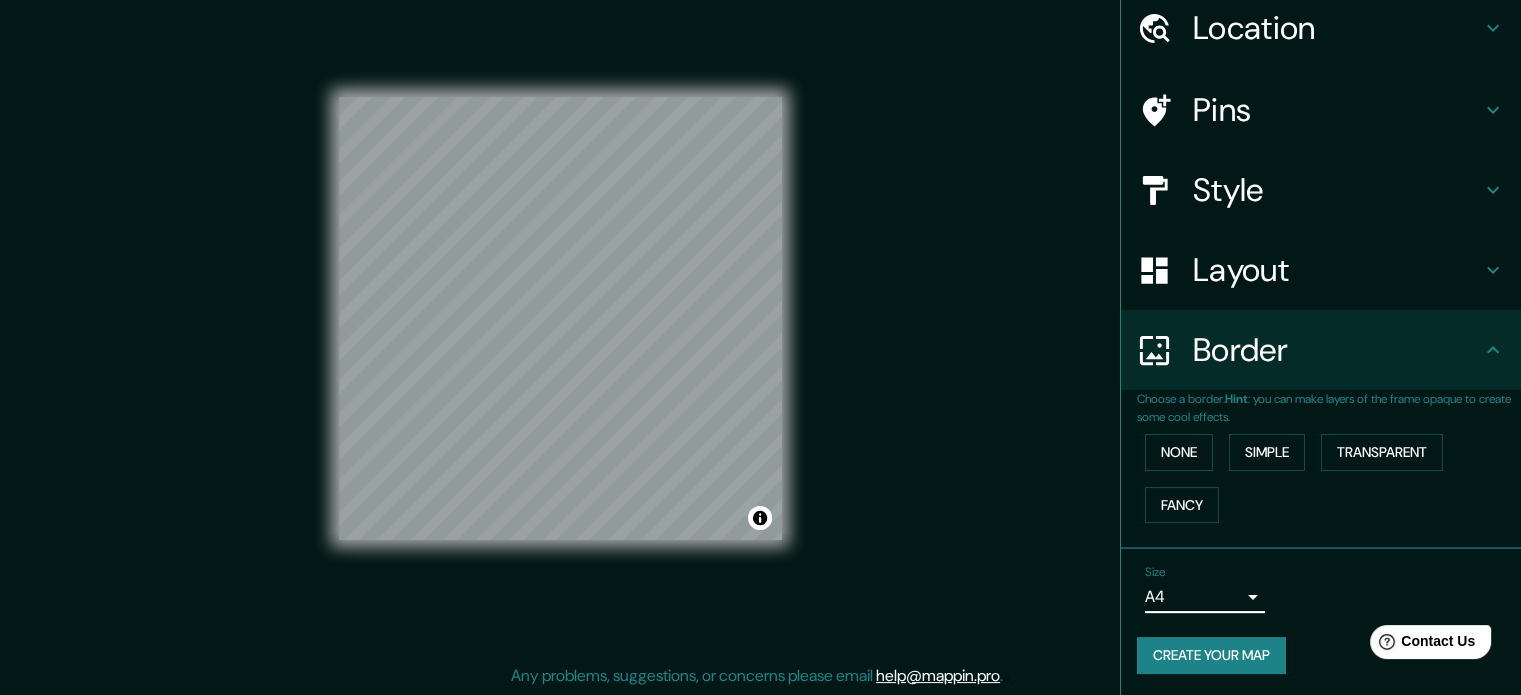 click on "Mappin Location [CITY], dipartimento di Santander, [COUNTRY] Pins Style Layout Border Choose a border.  Hint : you can make layers of the frame opaque to create some cool effects. None Simple Transparent Fancy Size A4 single Create your map © Mapbox   © OpenStreetMap   Improve this map Any problems, suggestions, or concerns please email    help@mappin.pro . . ." at bounding box center [760, 321] 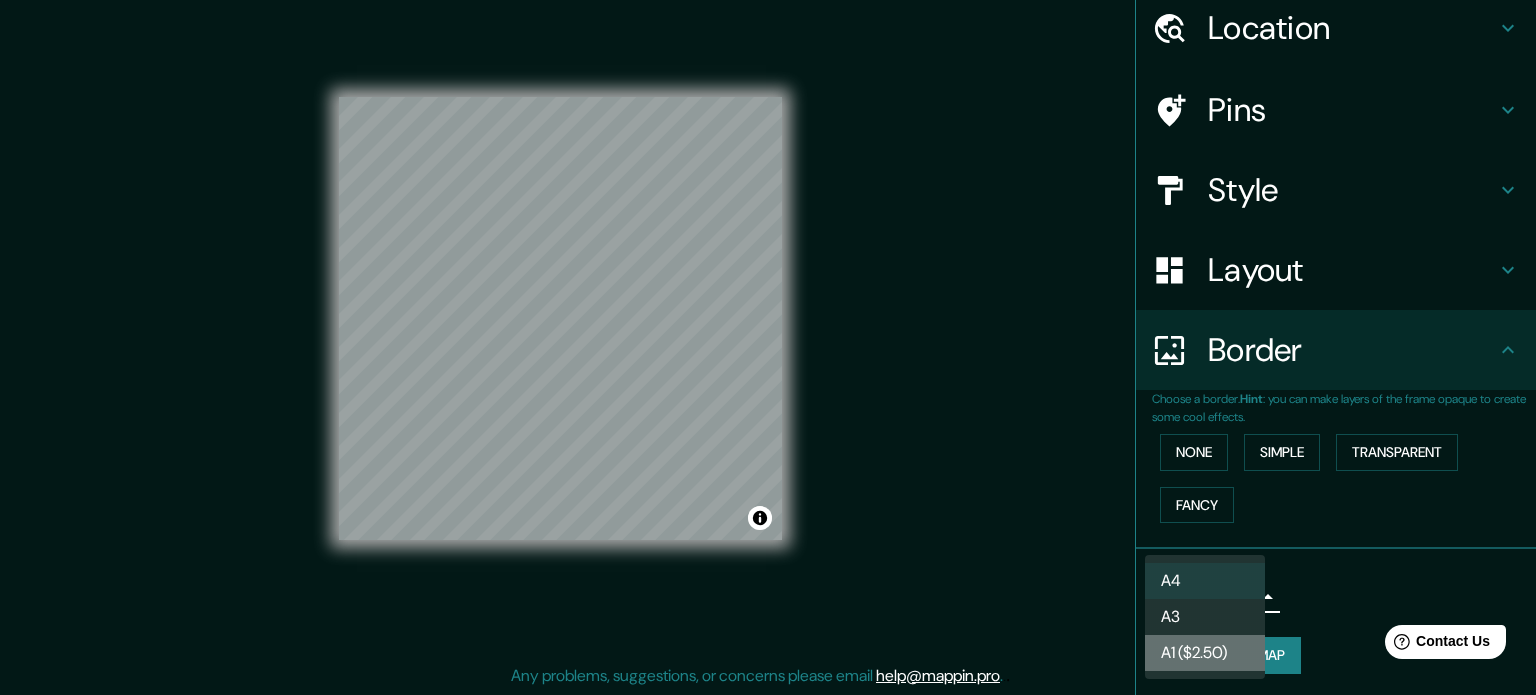 click on "A1 ($2.50)" at bounding box center (1205, 653) 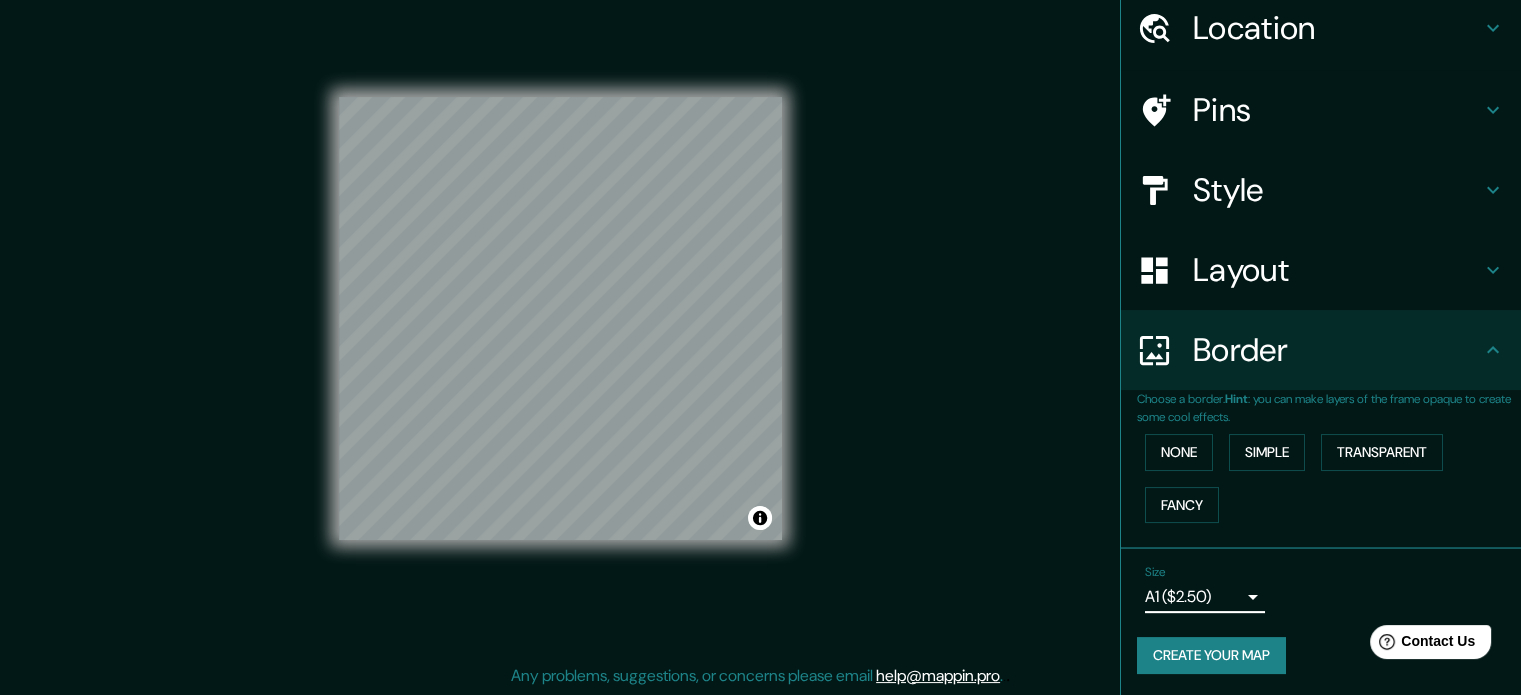 click on "Mappin Location [CITY], dipartimento di Santander, [COUNTRY] Pins Style Layout Border Choose a border.  Hint : you can make layers of the frame opaque to create some cool effects. None Simple Transparent Fancy Size A1 ($2.50) a3 Create your map © Mapbox   © OpenStreetMap   Improve this map Any problems, suggestions, or concerns please email    help@mappin.pro . . ." at bounding box center [760, 321] 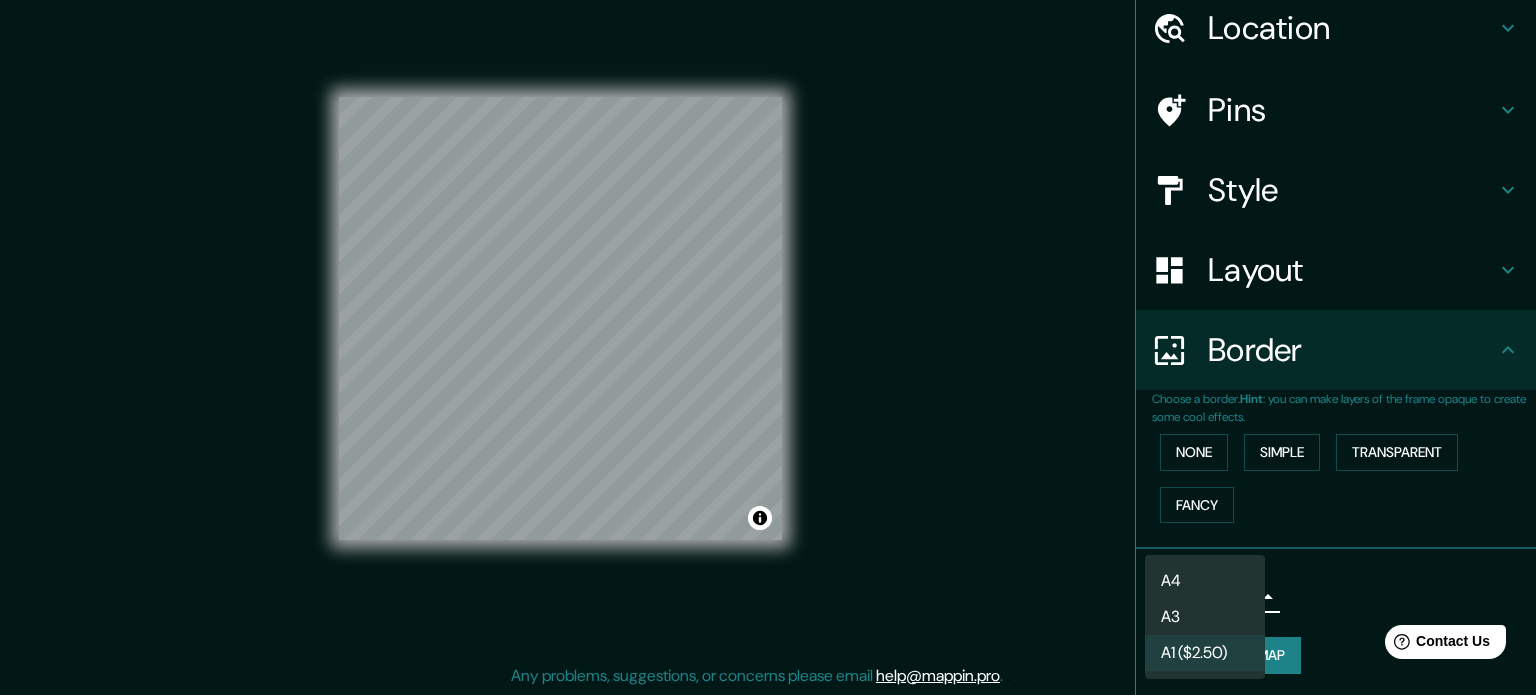 click on "A4" at bounding box center [1205, 581] 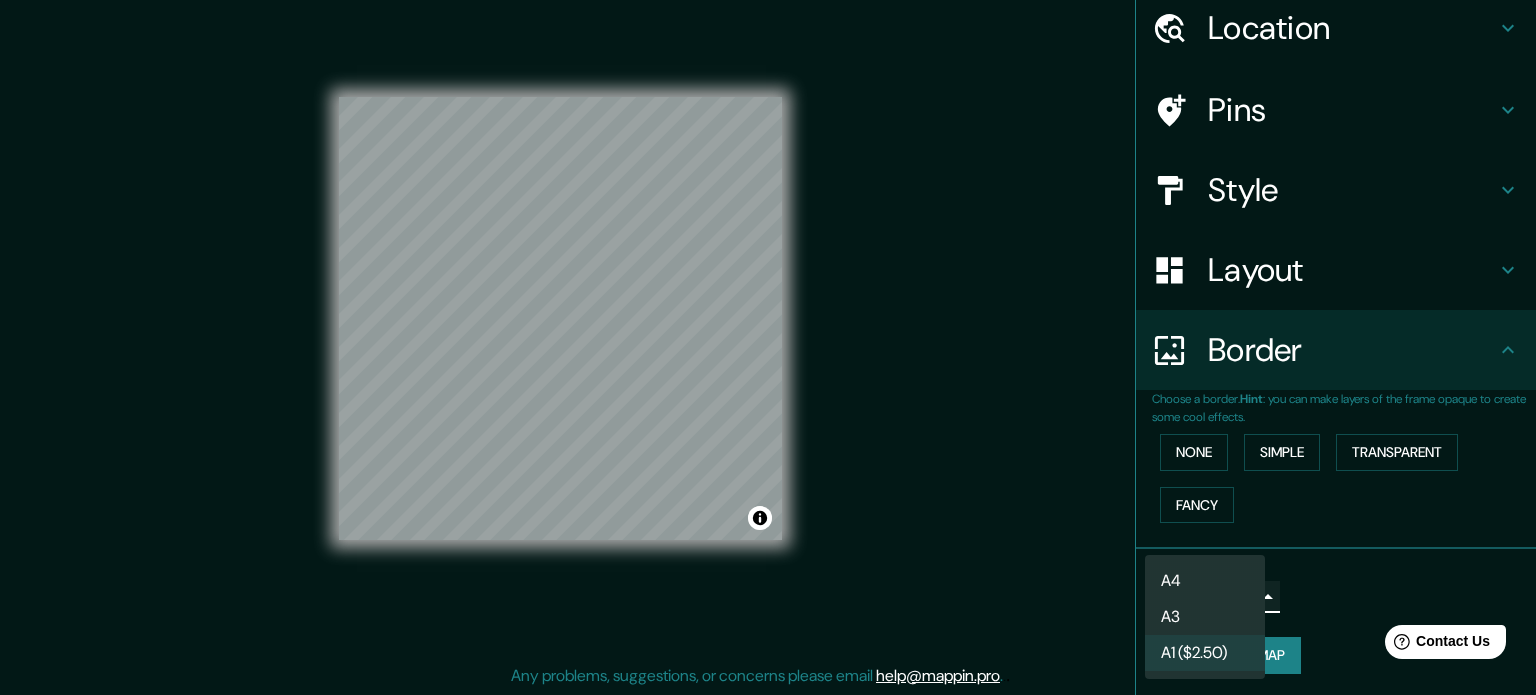 type on "single" 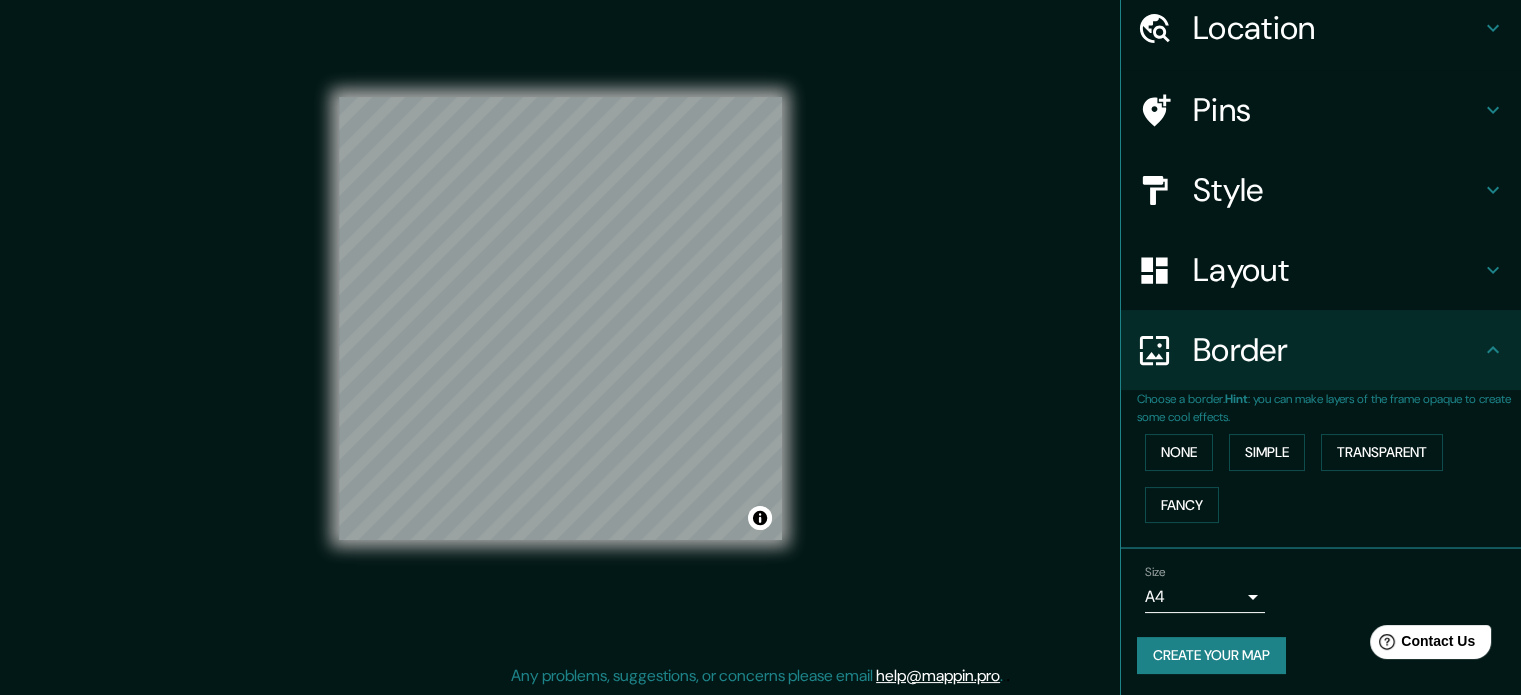 click on "Location" at bounding box center [1337, 28] 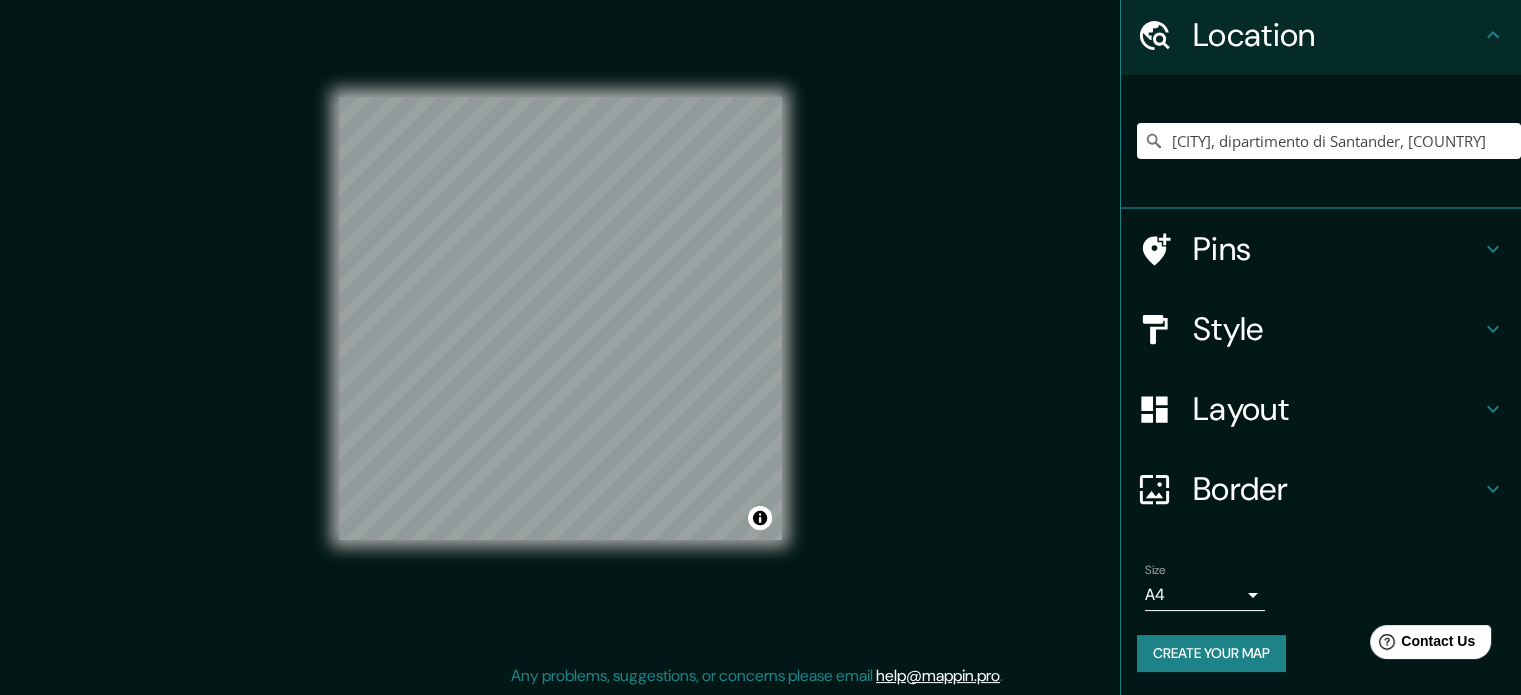 scroll, scrollTop: 68, scrollLeft: 0, axis: vertical 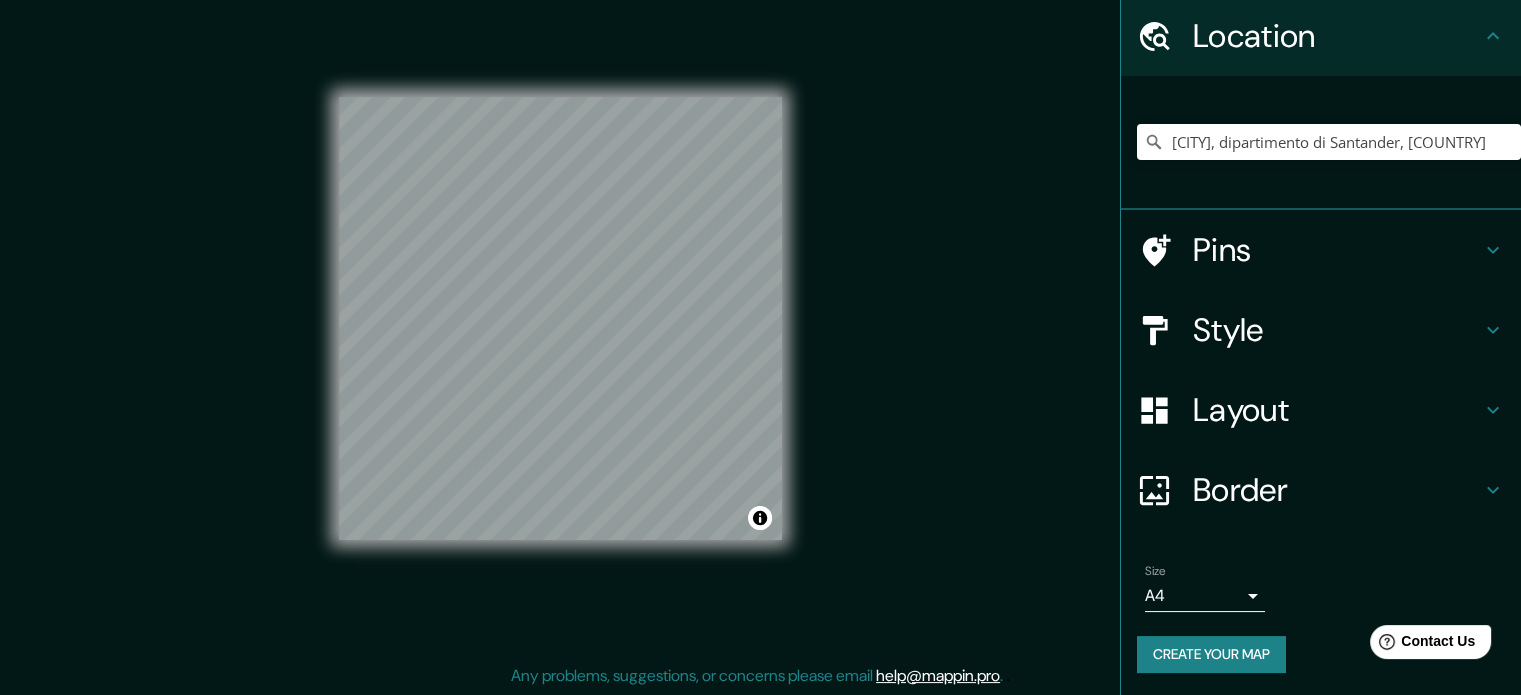 click on "Location" at bounding box center (1337, 36) 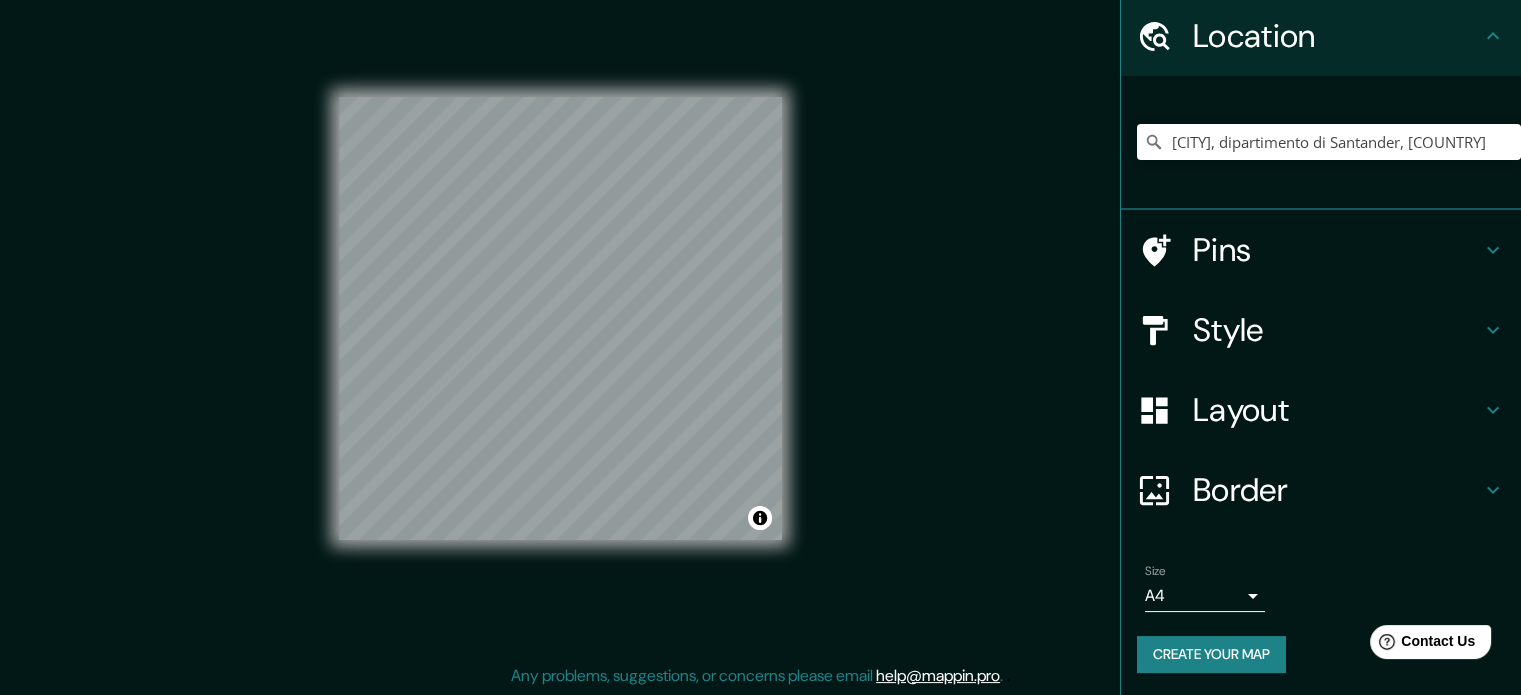 click on "Create your map" at bounding box center (1211, 654) 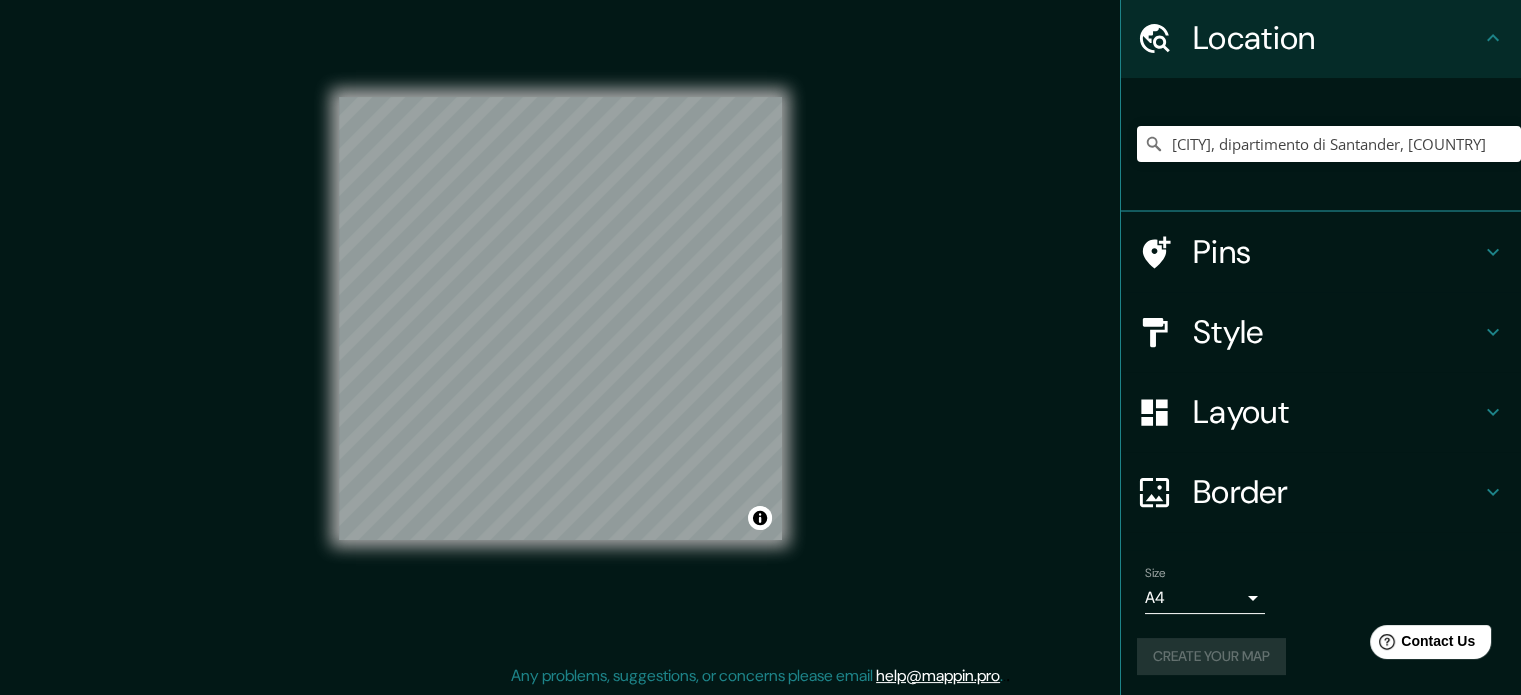 scroll, scrollTop: 68, scrollLeft: 0, axis: vertical 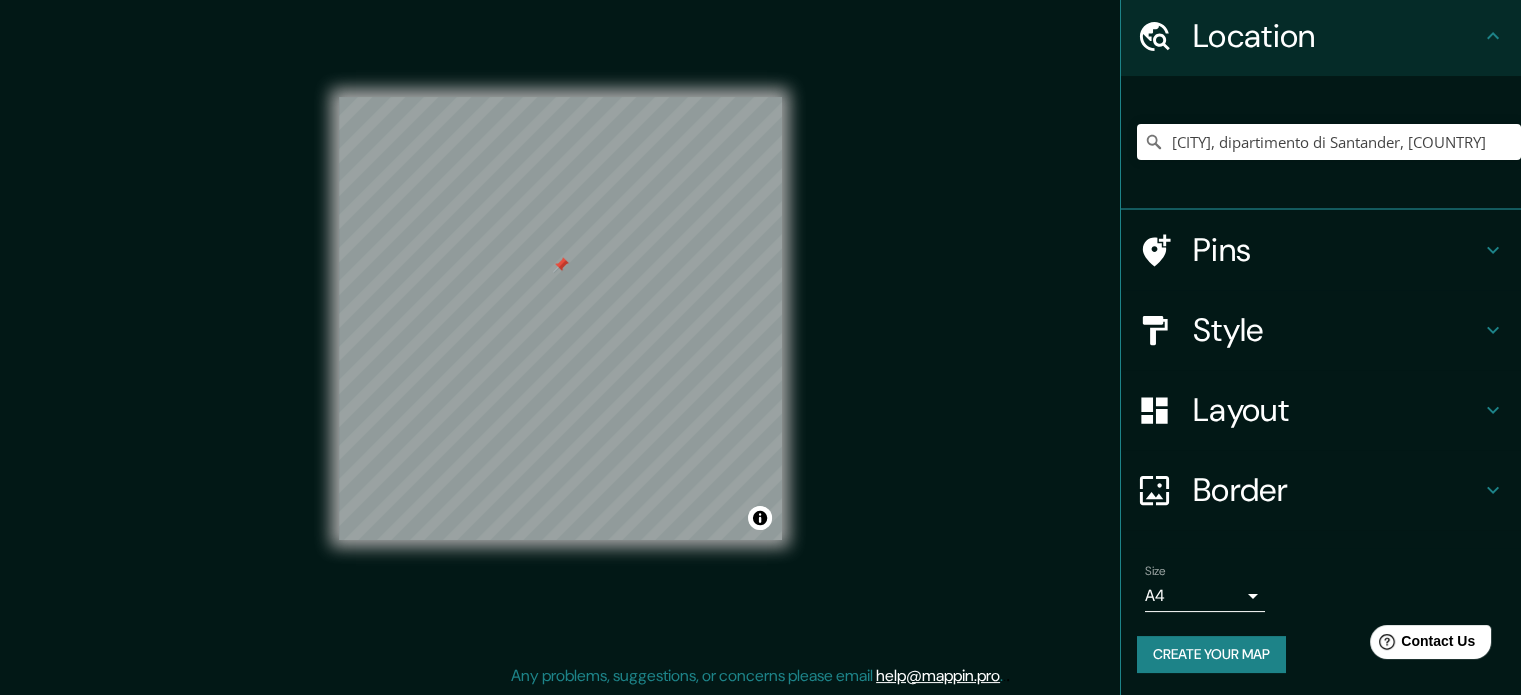 drag, startPoint x: 540, startPoint y: 225, endPoint x: 563, endPoint y: 267, distance: 47.88528 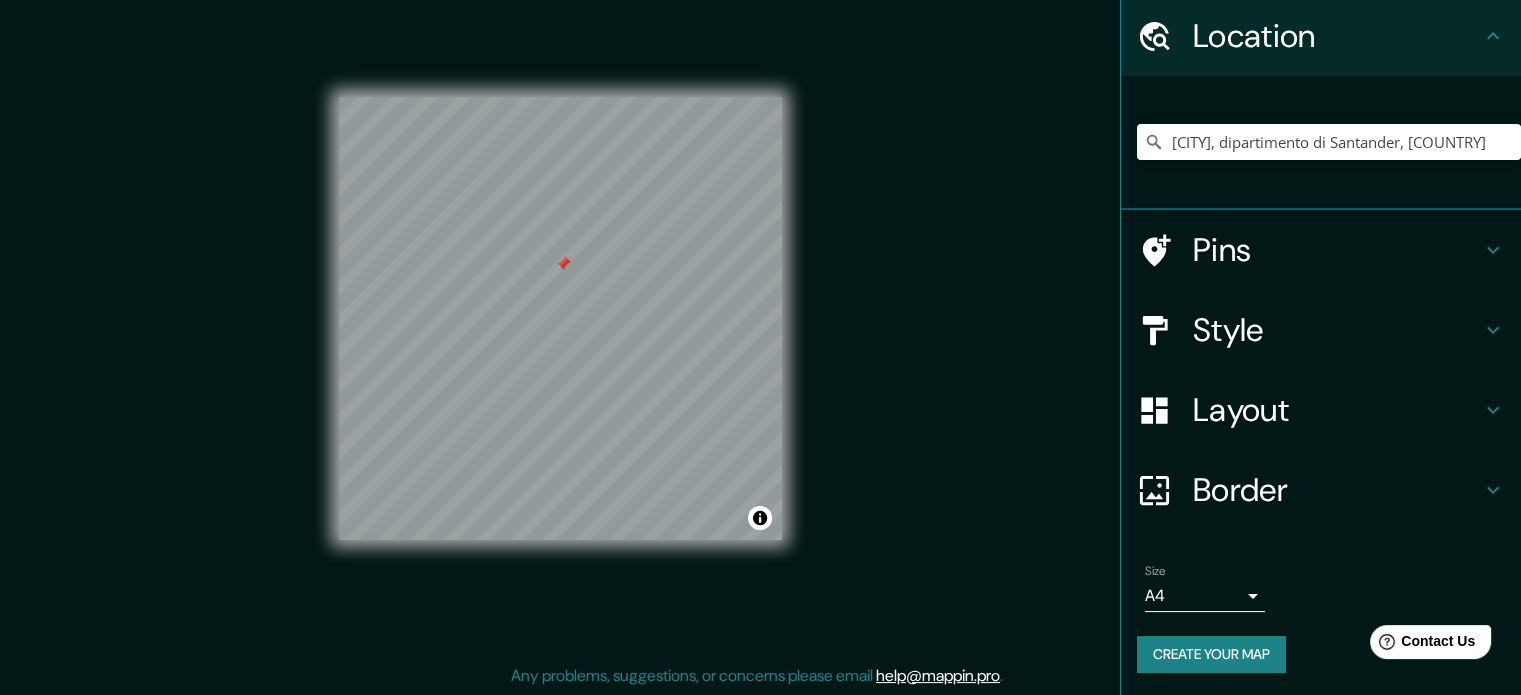 click at bounding box center [563, 264] 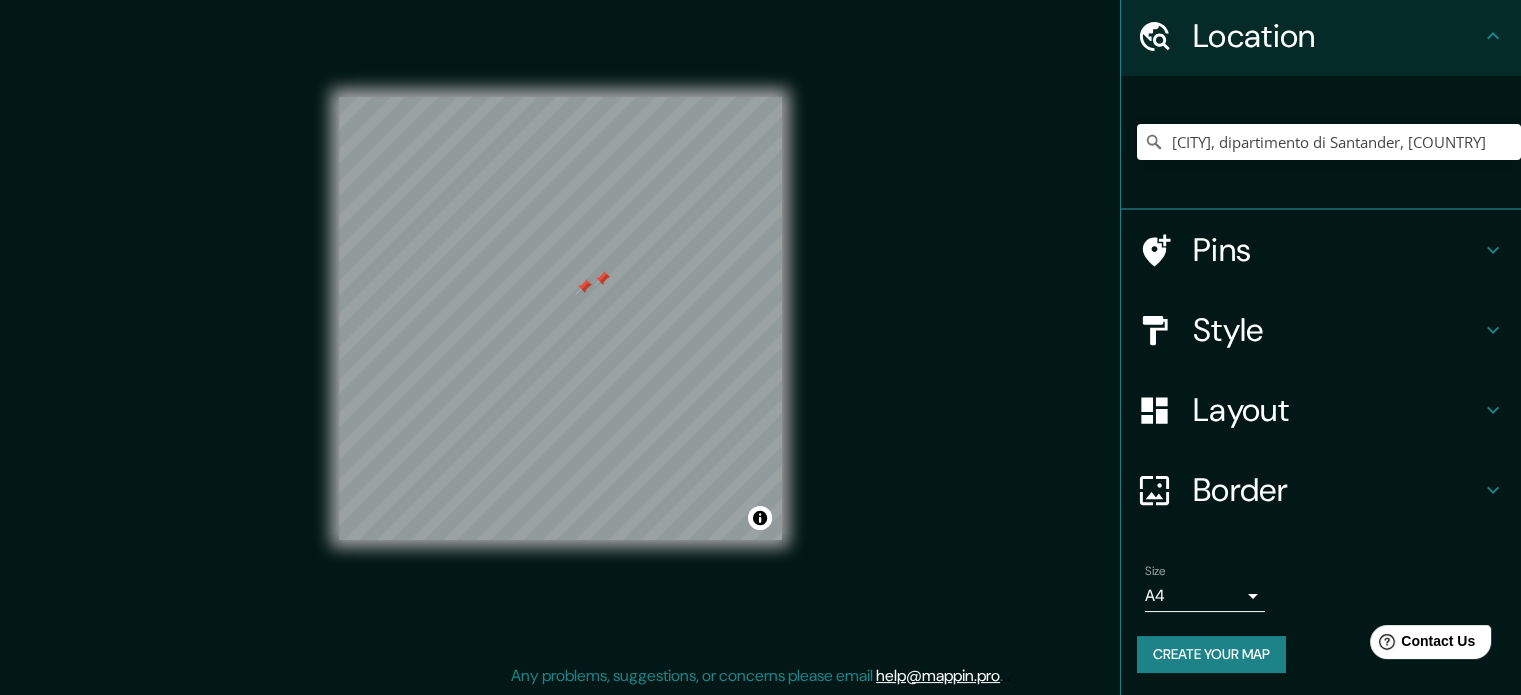 click at bounding box center (584, 287) 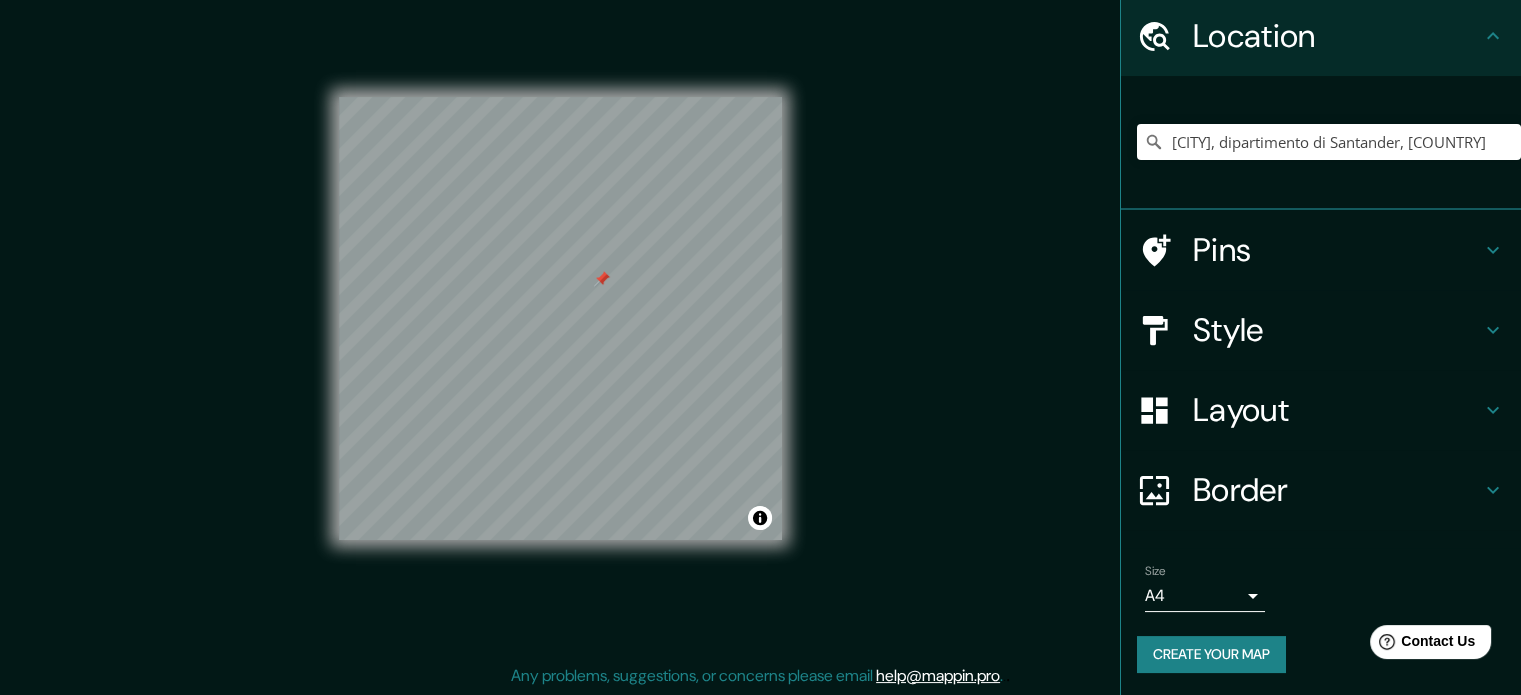 click at bounding box center [602, 279] 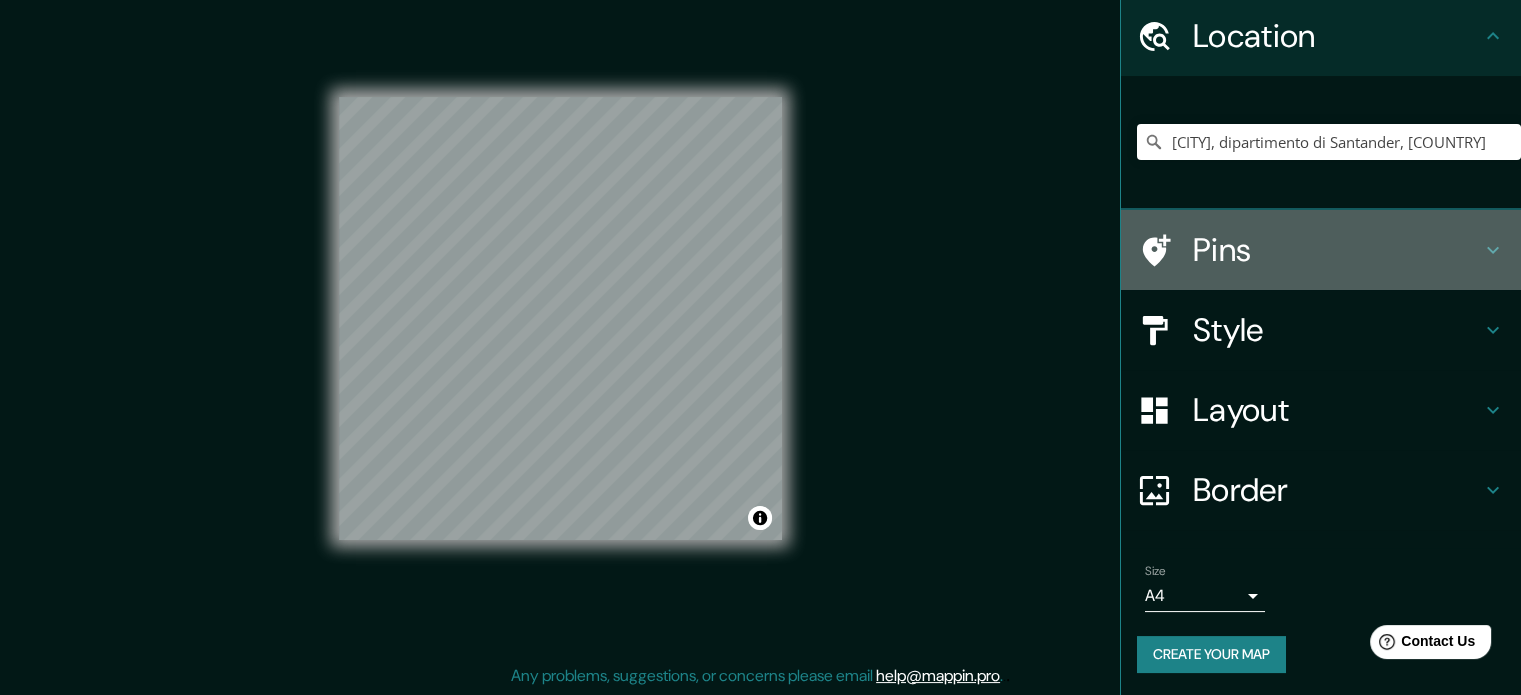 click on "Pins" at bounding box center (1337, 250) 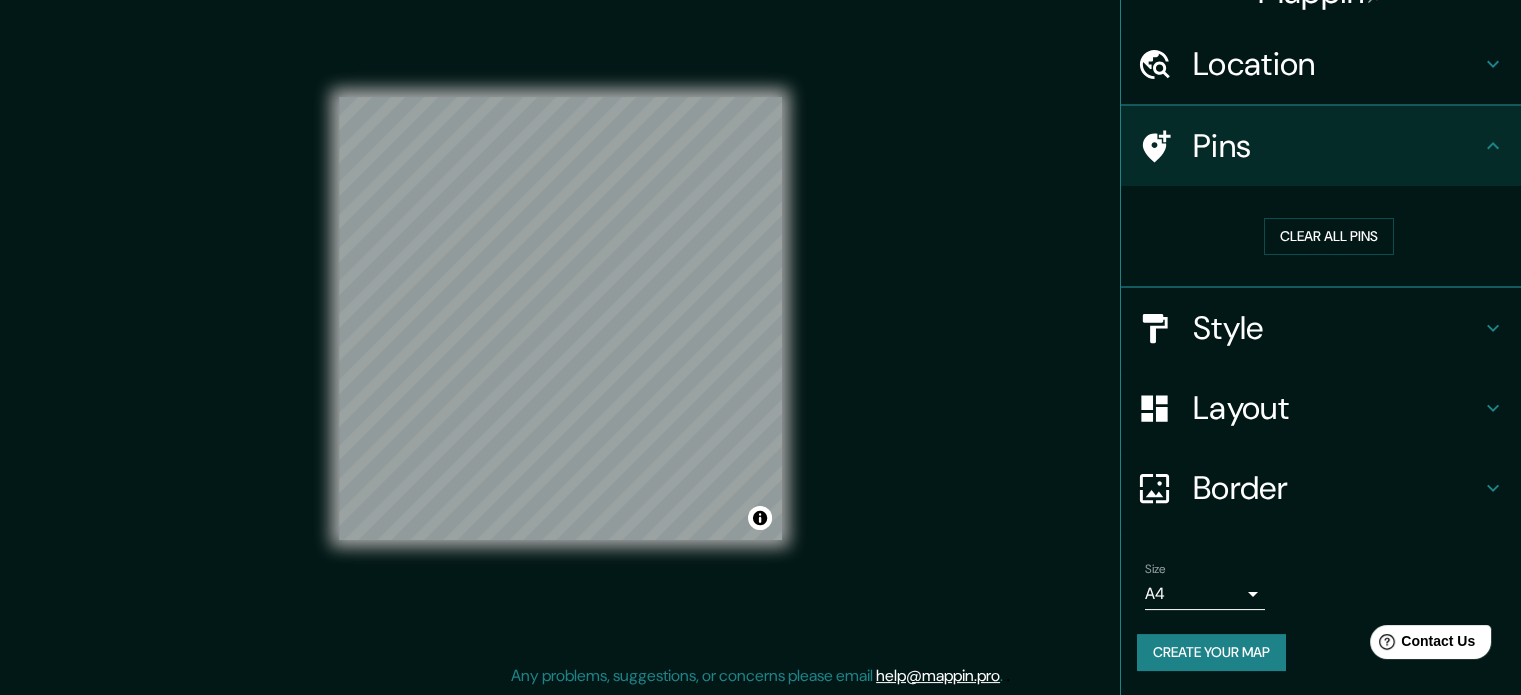 scroll, scrollTop: 38, scrollLeft: 0, axis: vertical 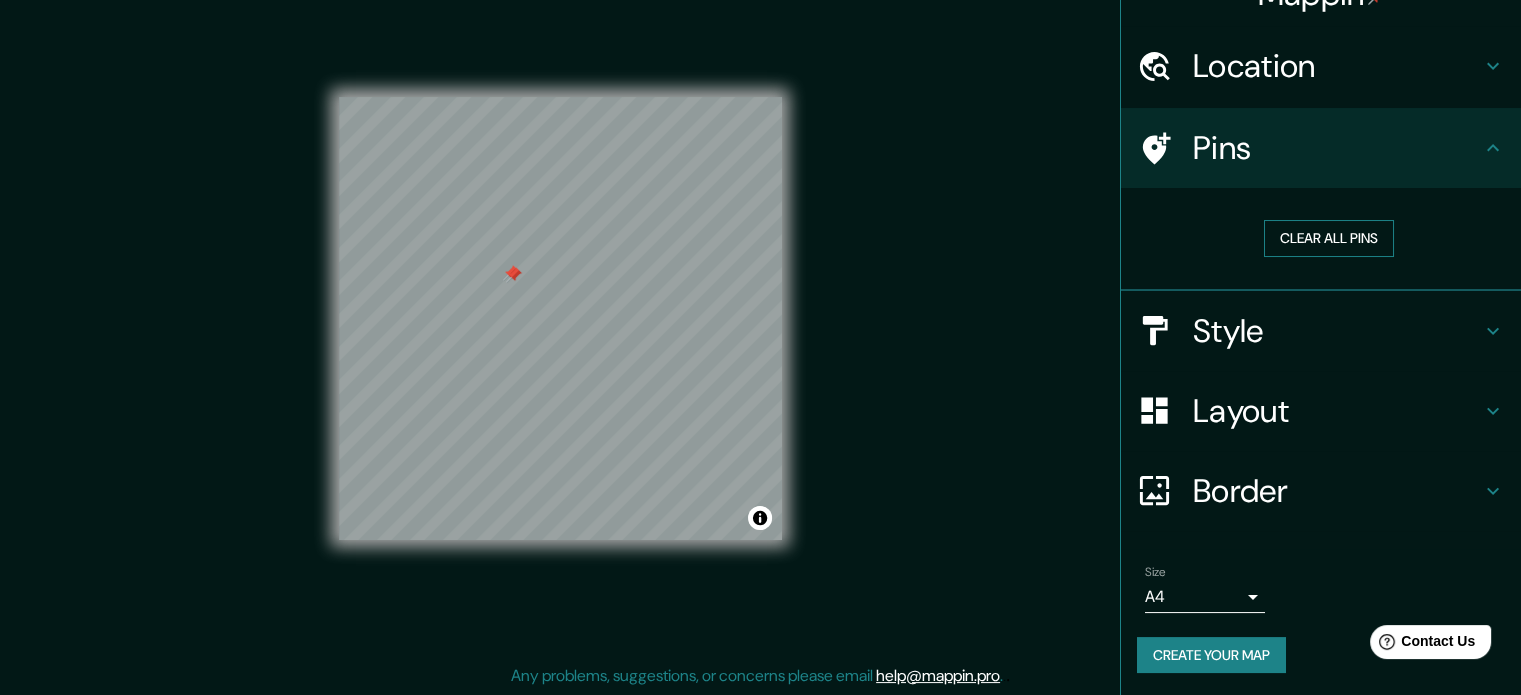 click on "Clear all pins" at bounding box center (1329, 238) 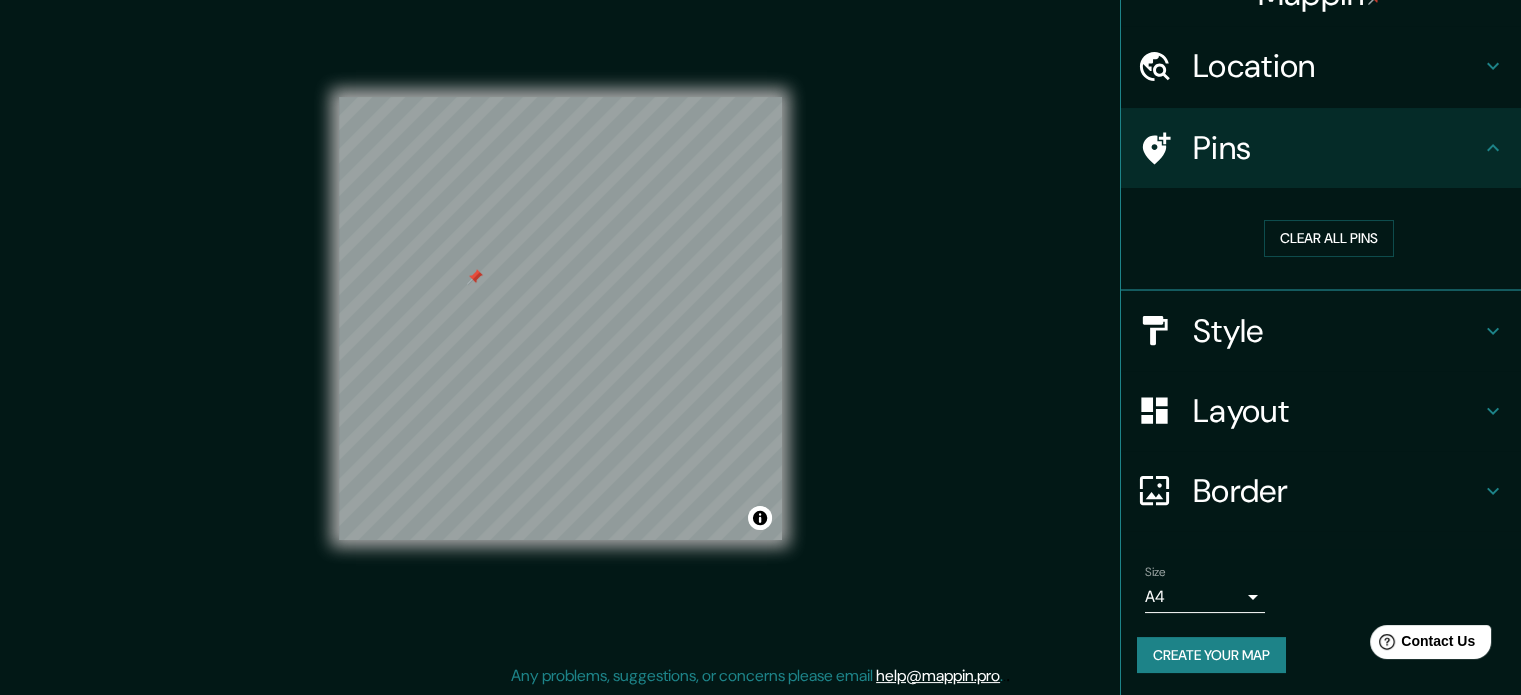 click on "Create your map" at bounding box center (1211, 655) 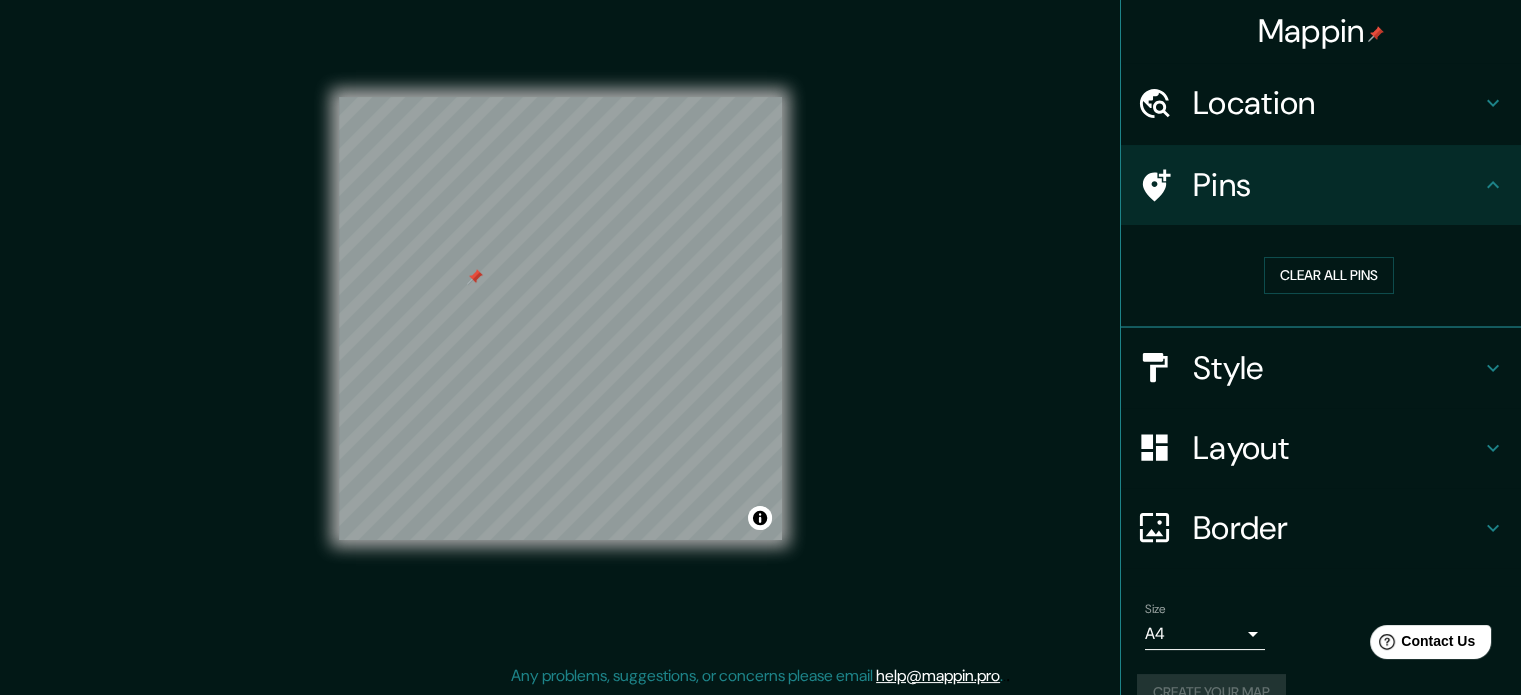 scroll, scrollTop: 0, scrollLeft: 0, axis: both 